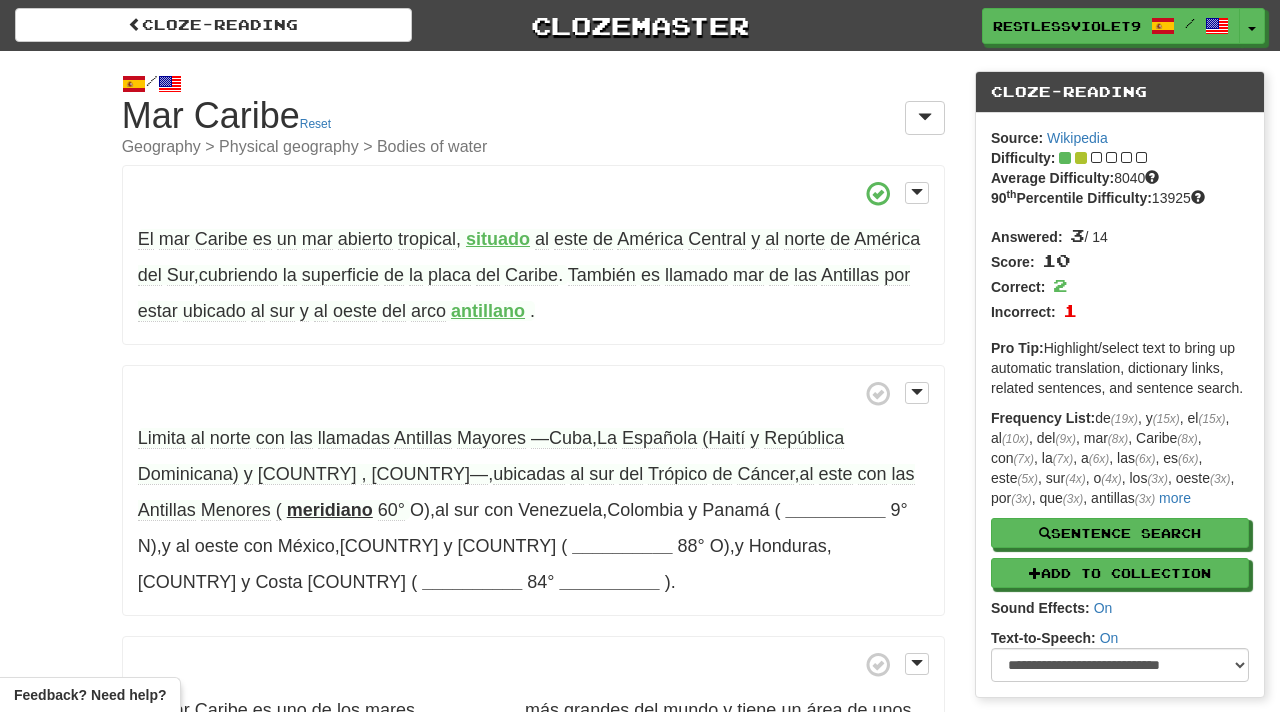 scroll, scrollTop: 125, scrollLeft: 0, axis: vertical 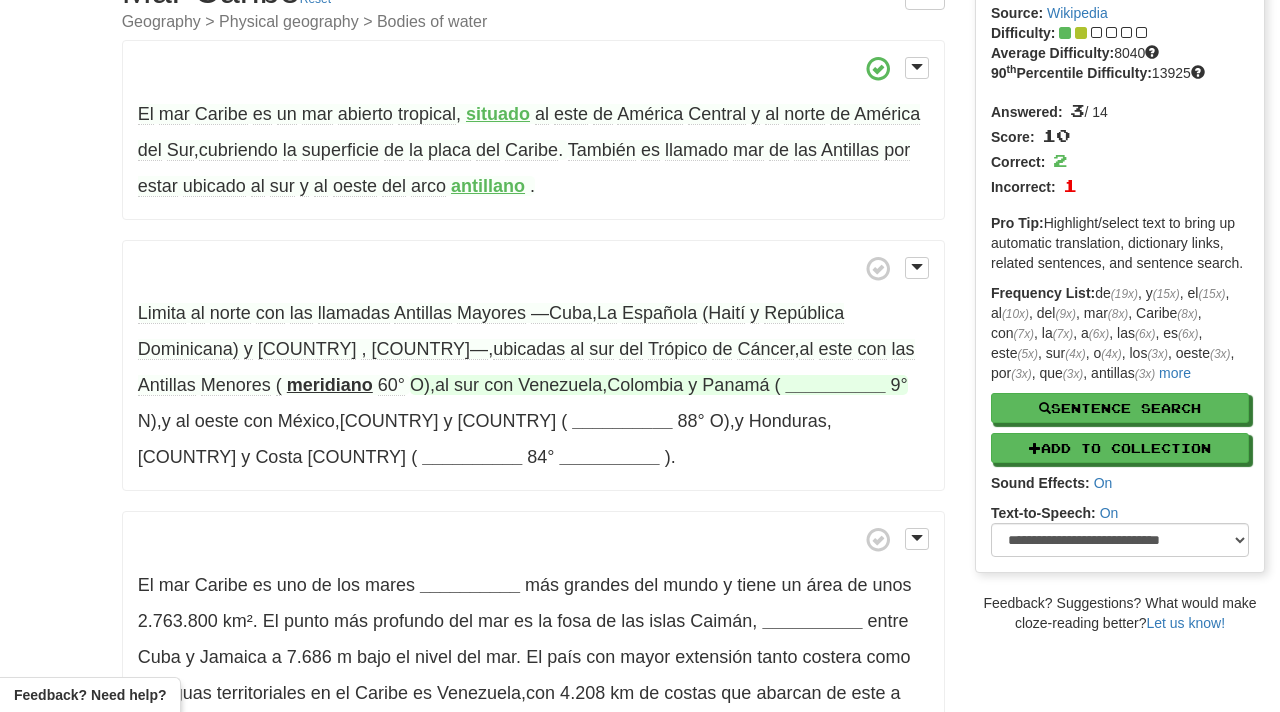 click on "__________" at bounding box center [835, 385] 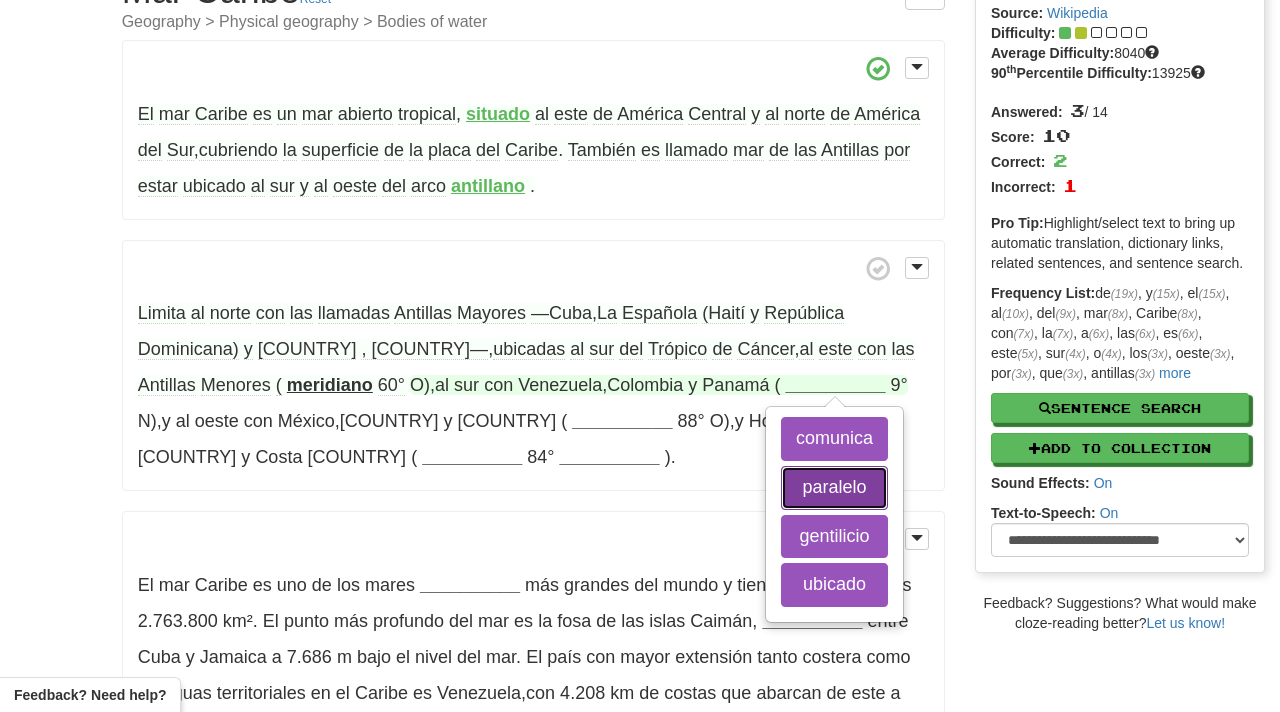 click on "paralelo" at bounding box center [834, 488] 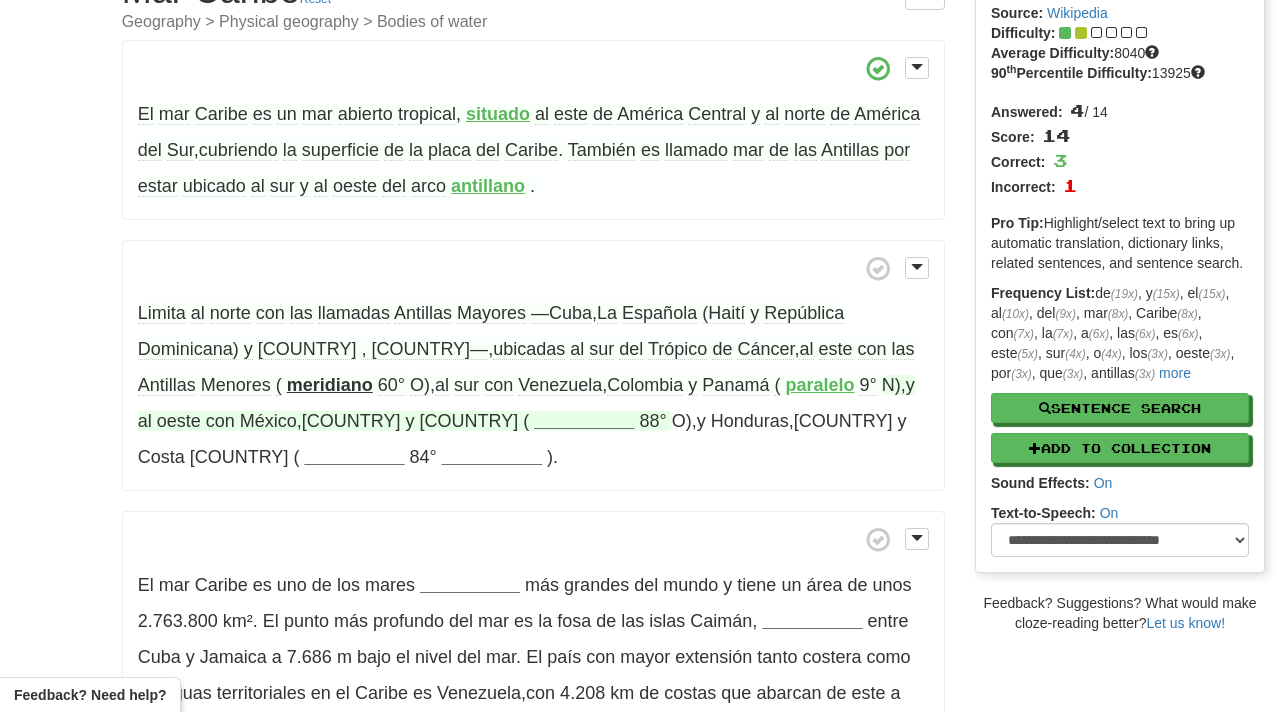 click on "__________" at bounding box center (584, 421) 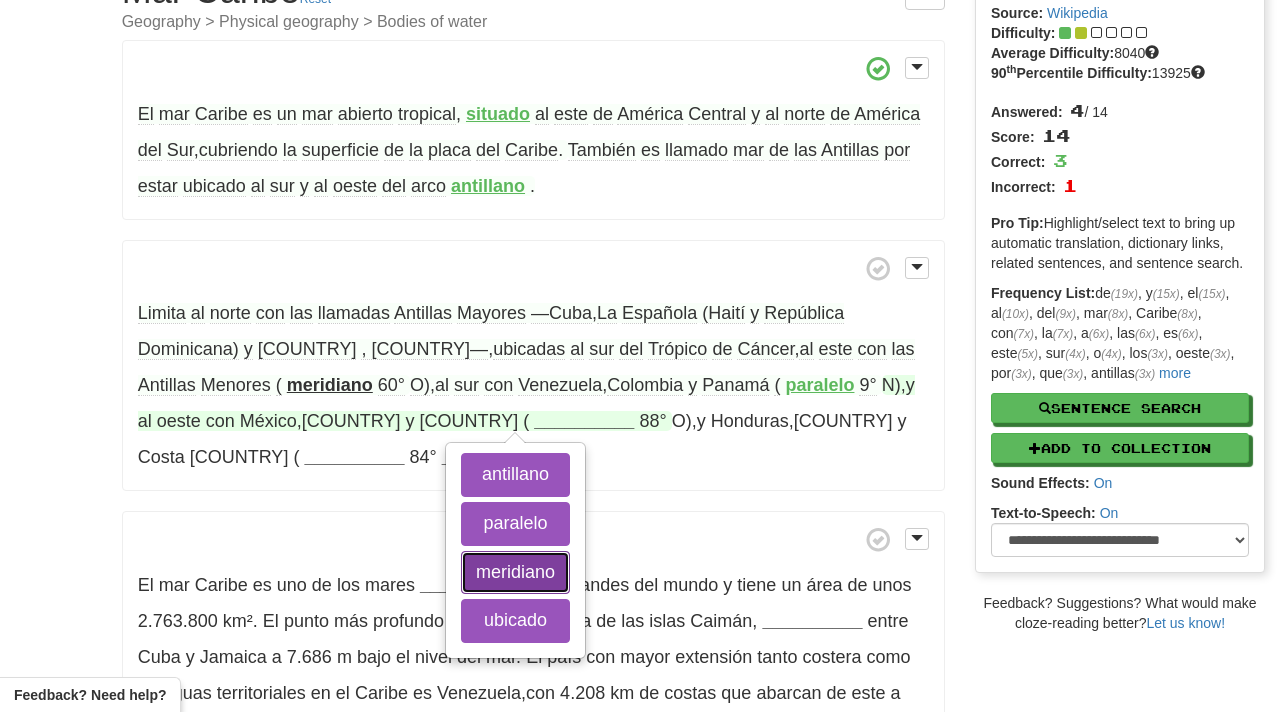 click on "meridiano" at bounding box center (515, 573) 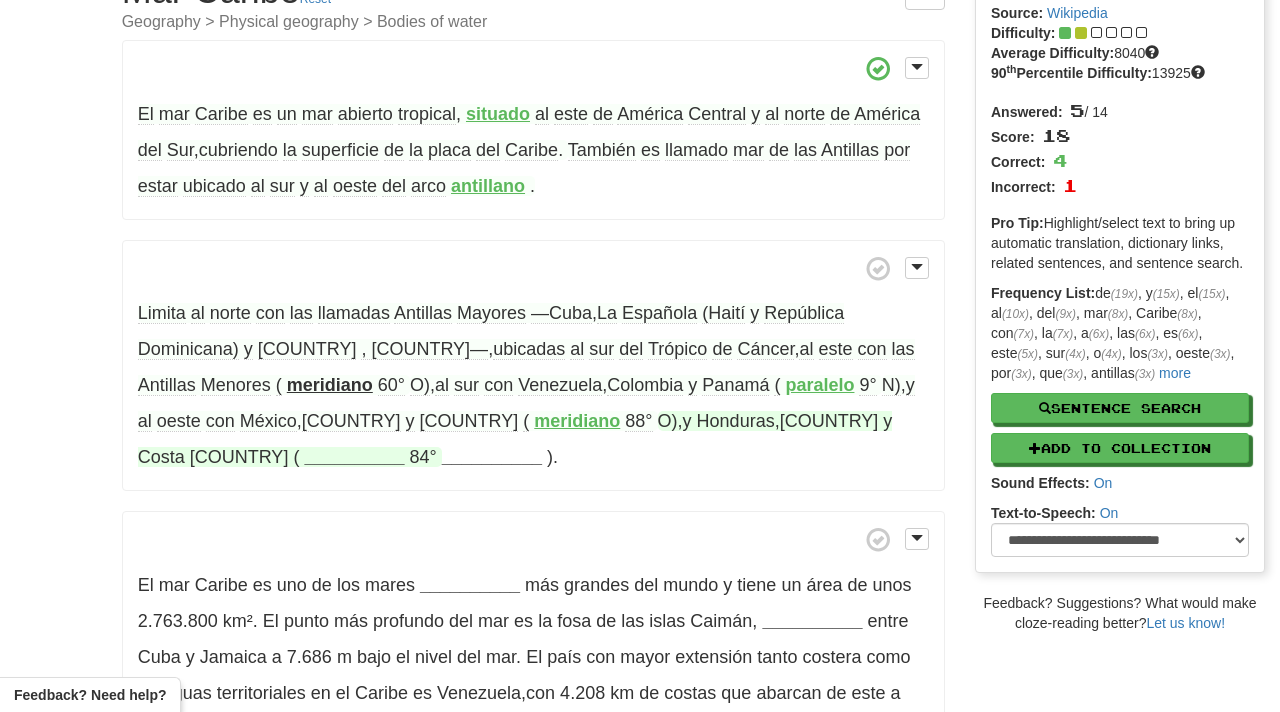 click on "__________" at bounding box center (354, 457) 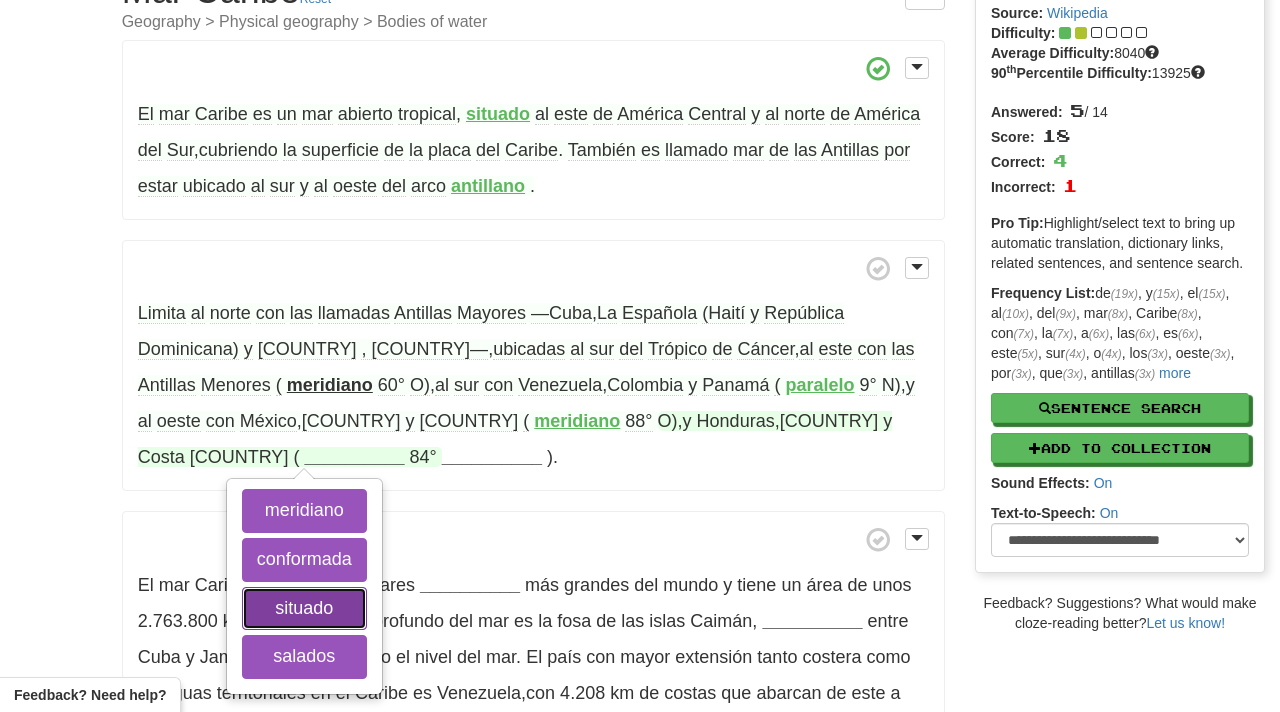 click on "situado" at bounding box center (304, 609) 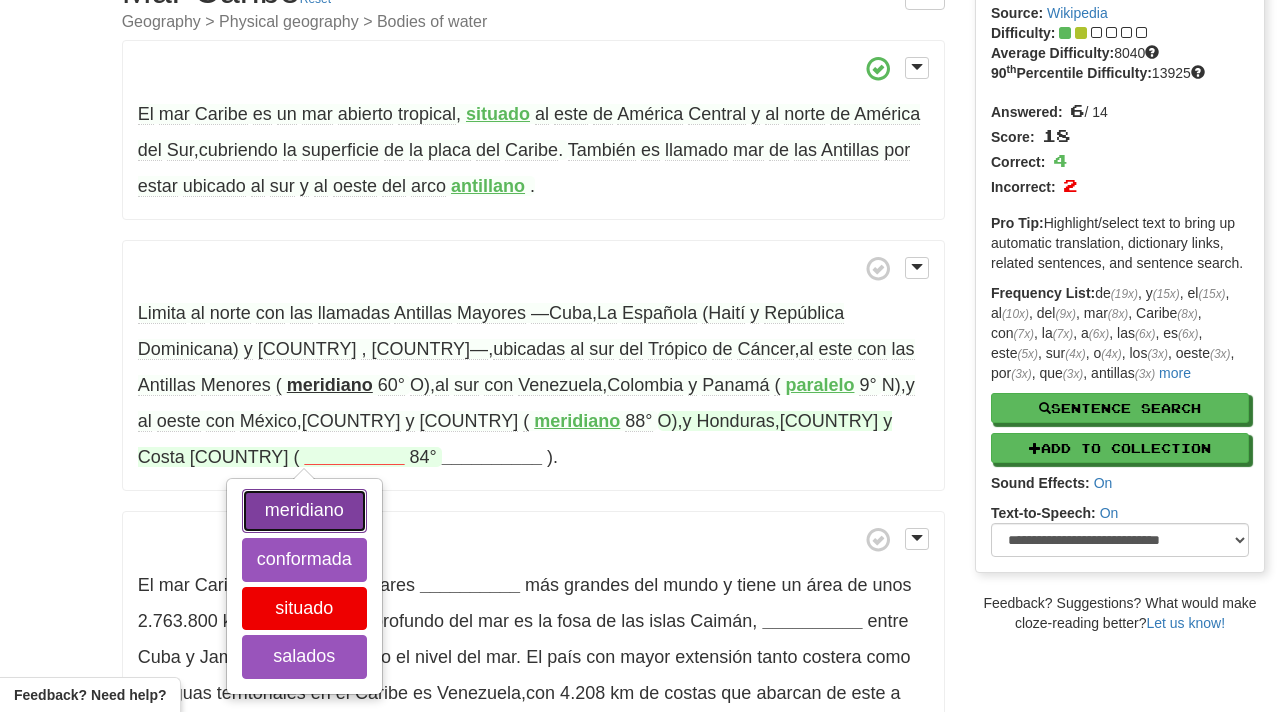 click on "meridiano" at bounding box center (304, 511) 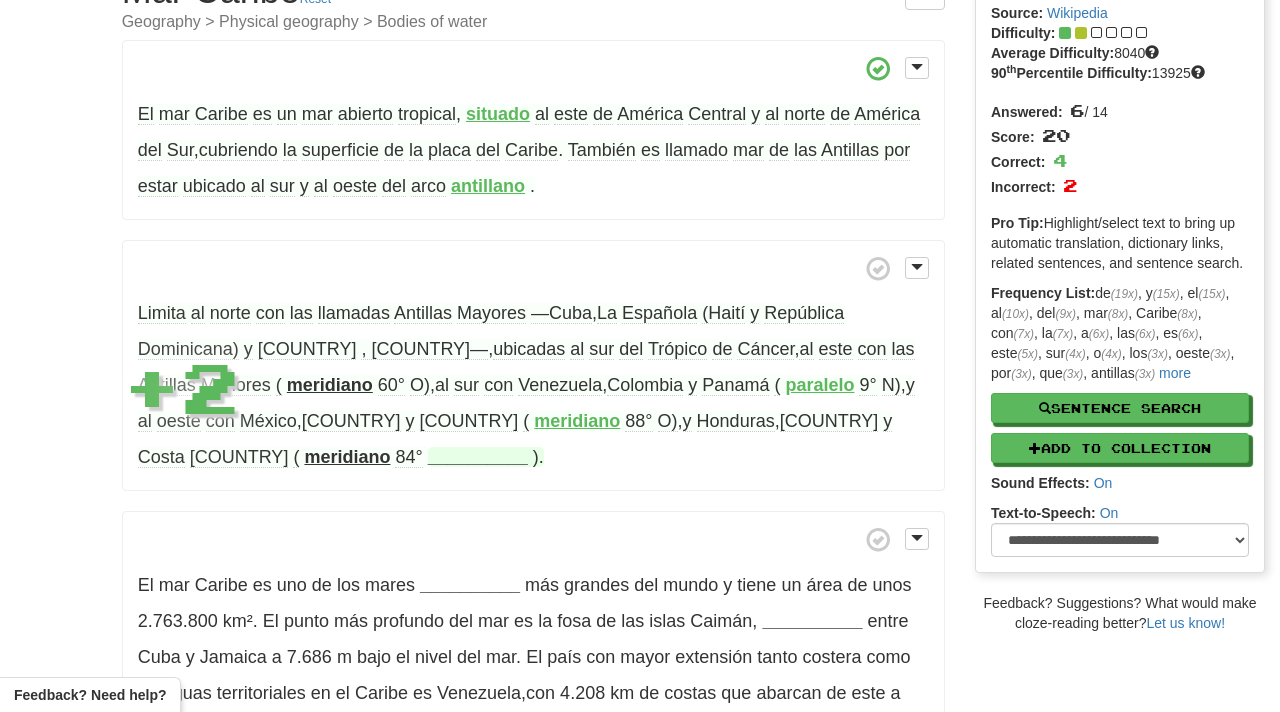 click on "__________" at bounding box center [478, 457] 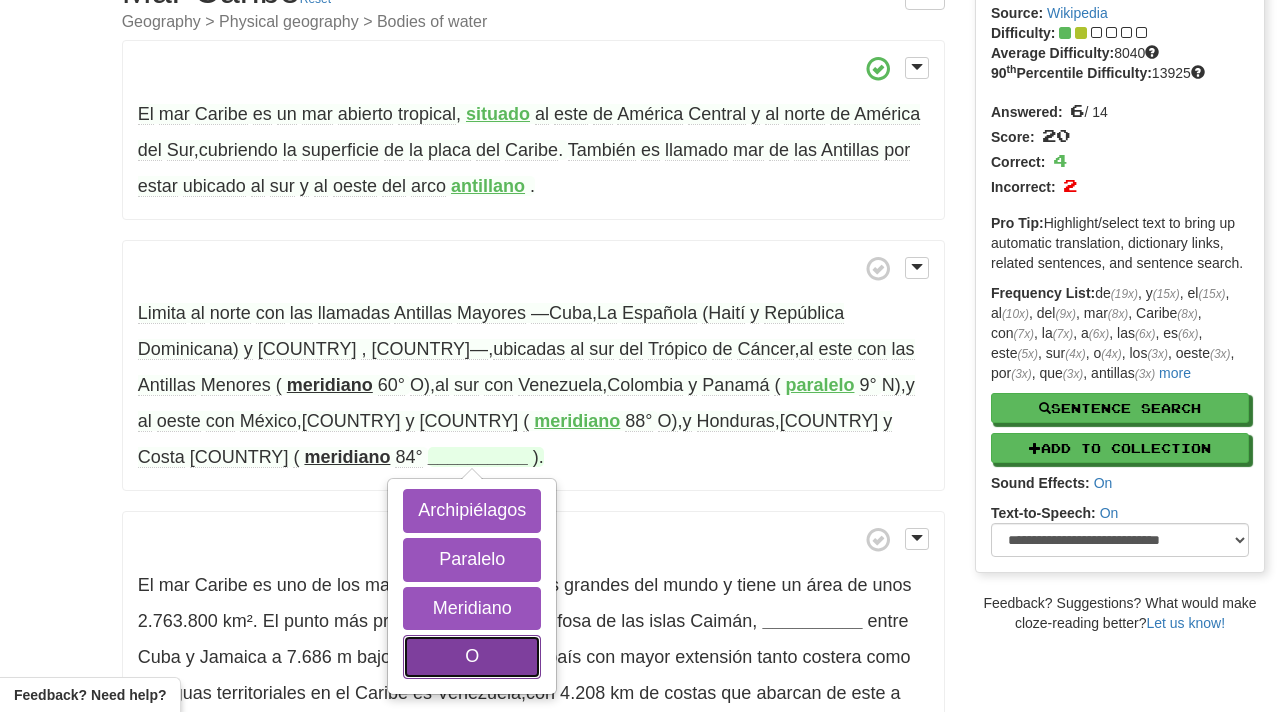click on "O" at bounding box center (472, 657) 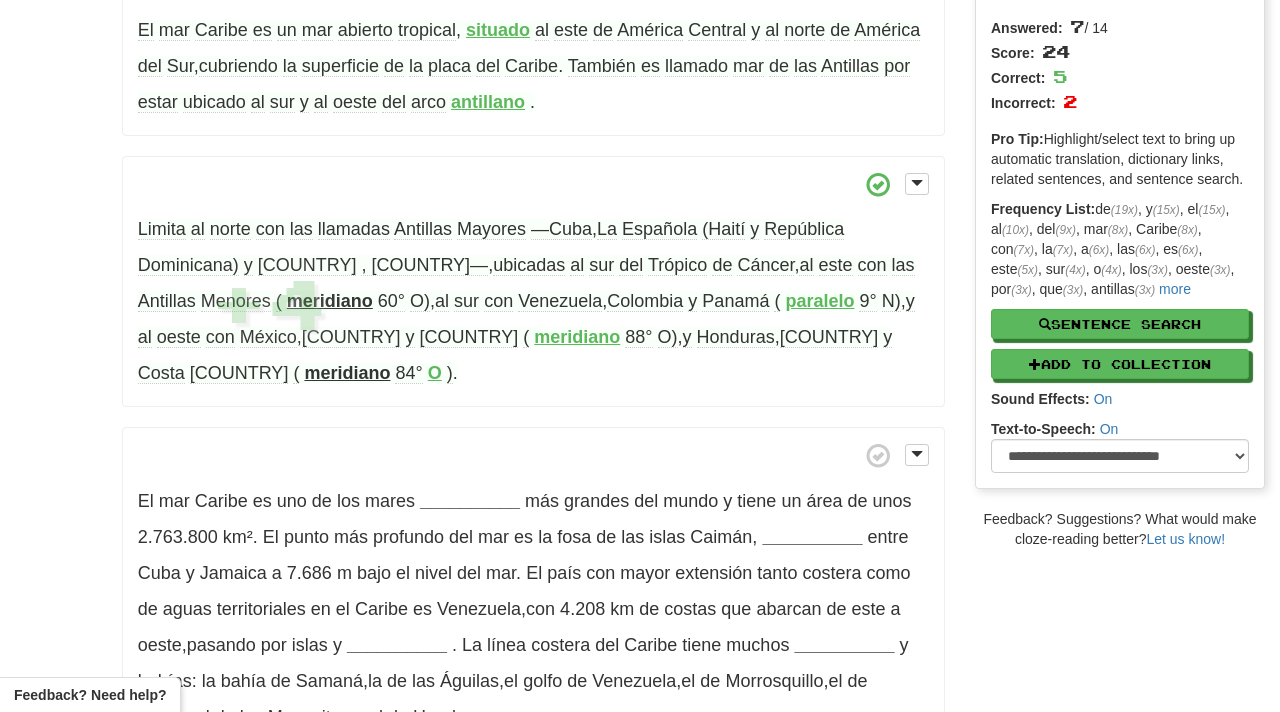 scroll, scrollTop: 220, scrollLeft: 0, axis: vertical 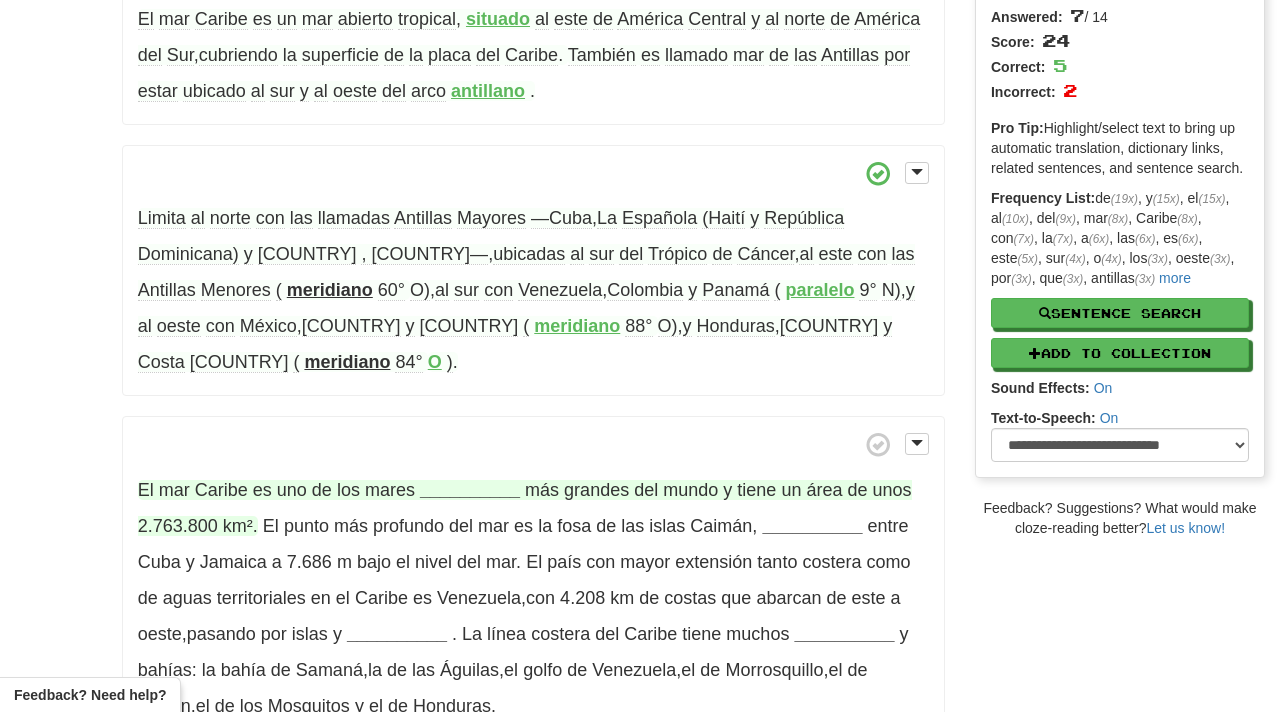 click on "__________" at bounding box center (470, 490) 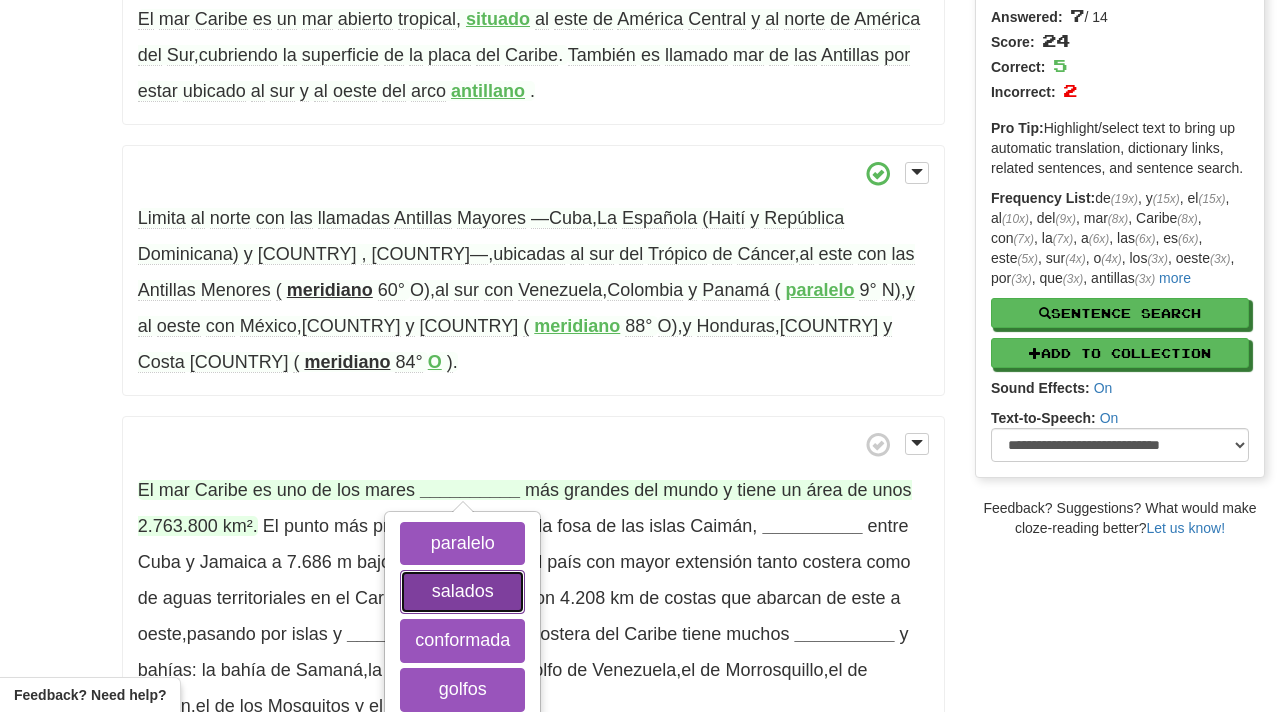 click on "salados" at bounding box center (462, 592) 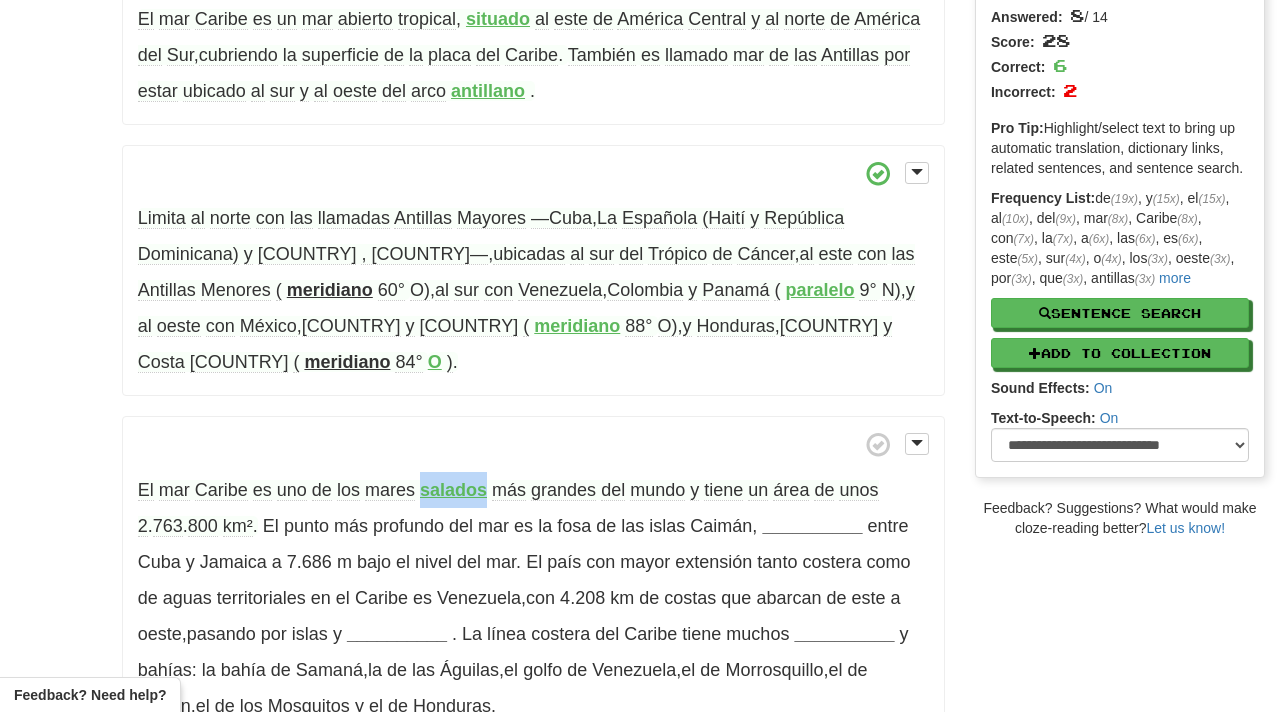 click on "salados" at bounding box center [453, 490] 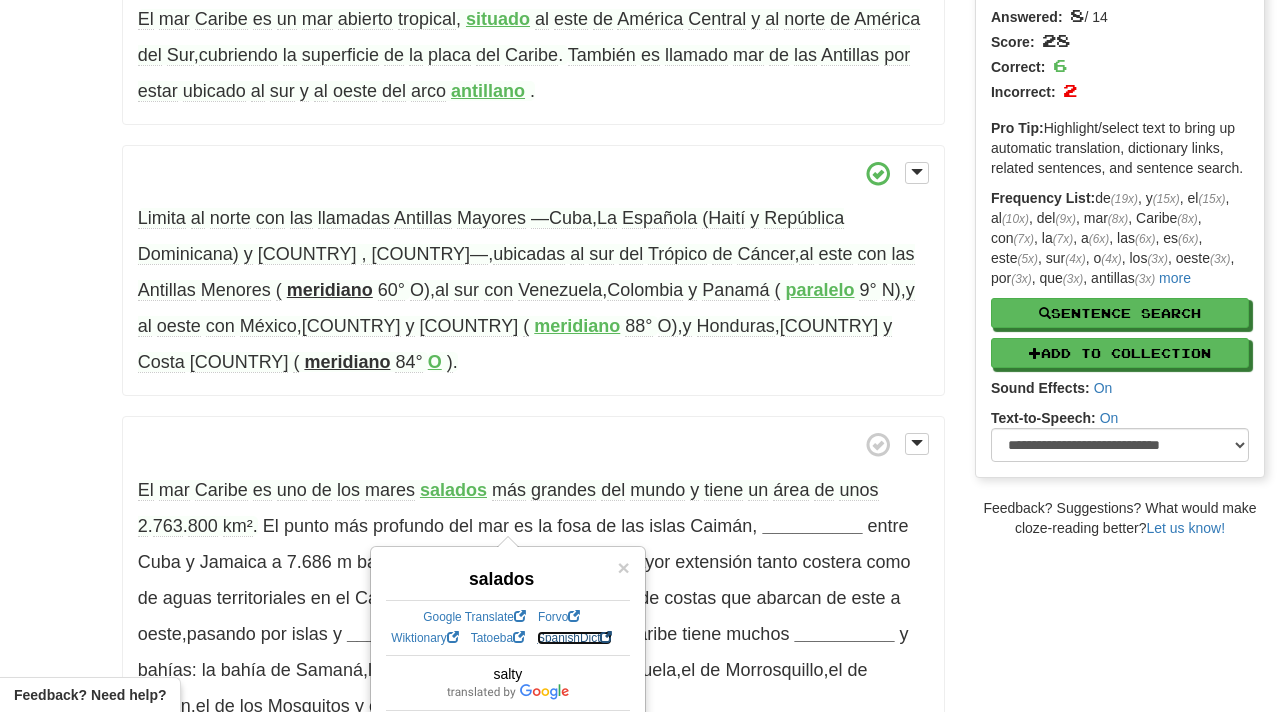 click on "SpanishDict" at bounding box center (574, 638) 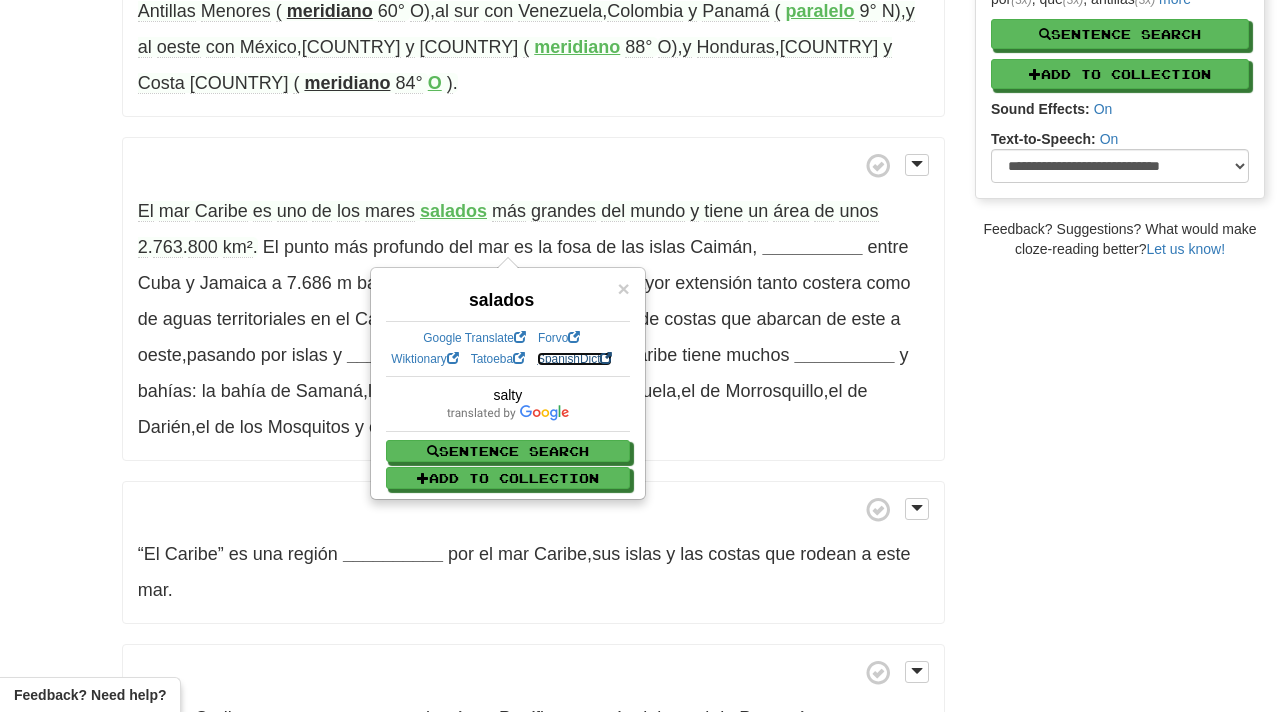 scroll, scrollTop: 502, scrollLeft: 0, axis: vertical 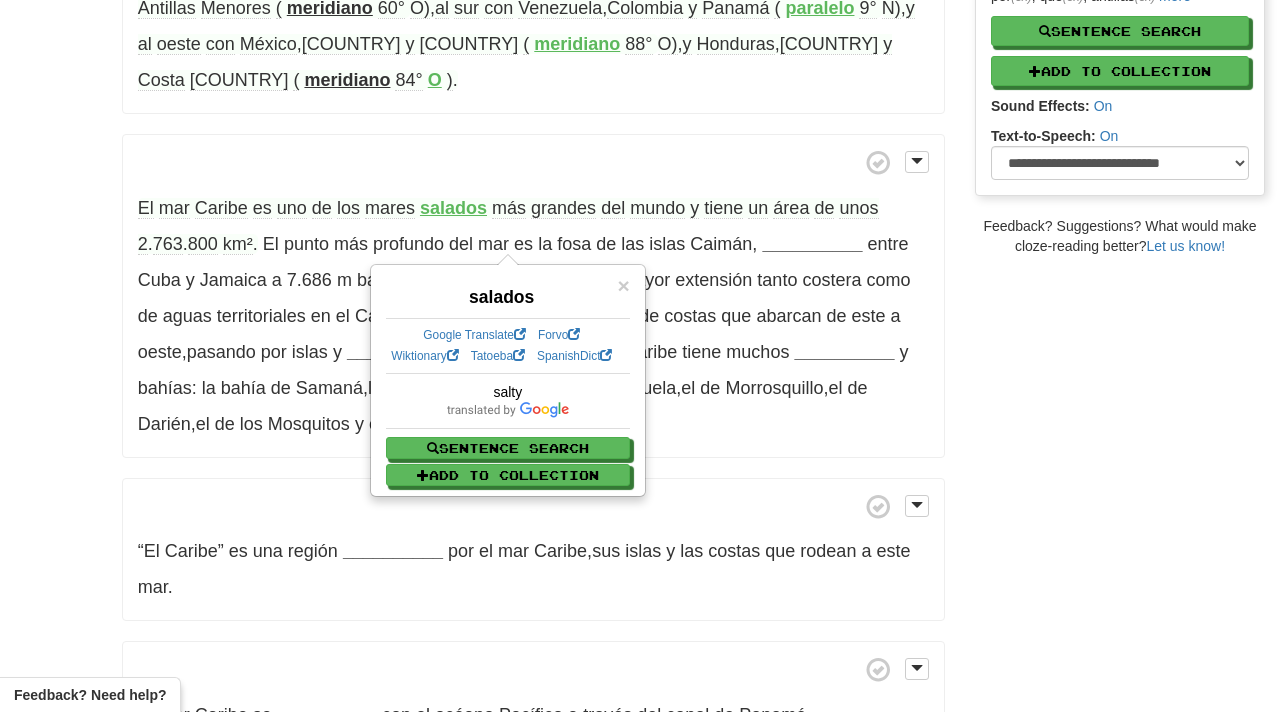 click on "Limita   al   norte   con   las   llamadas   Antillas   Mayores   —Cuba ,  La   Española   (Haití   y   República   Dominicana)   y   Puerto   Rico— ,  ubicadas   al   sur   del   Trópico   de   Cáncer ,  al   este   con   las   Antillas   Menores   (
meridiano
60°
O) ,  al   sur   con   Venezuela ,  Colombia   y   Panamá   (
paralelo
9°
N) y" at bounding box center (640, 255) 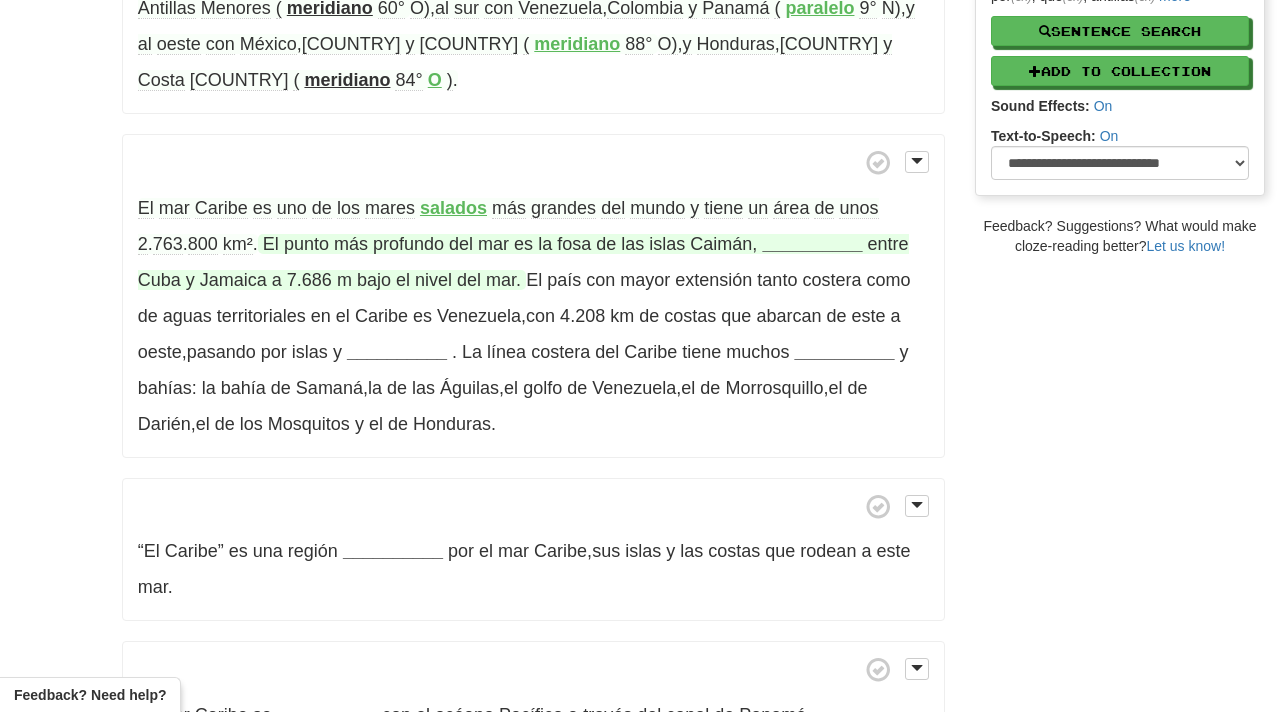 click on "fosa" at bounding box center (574, 244) 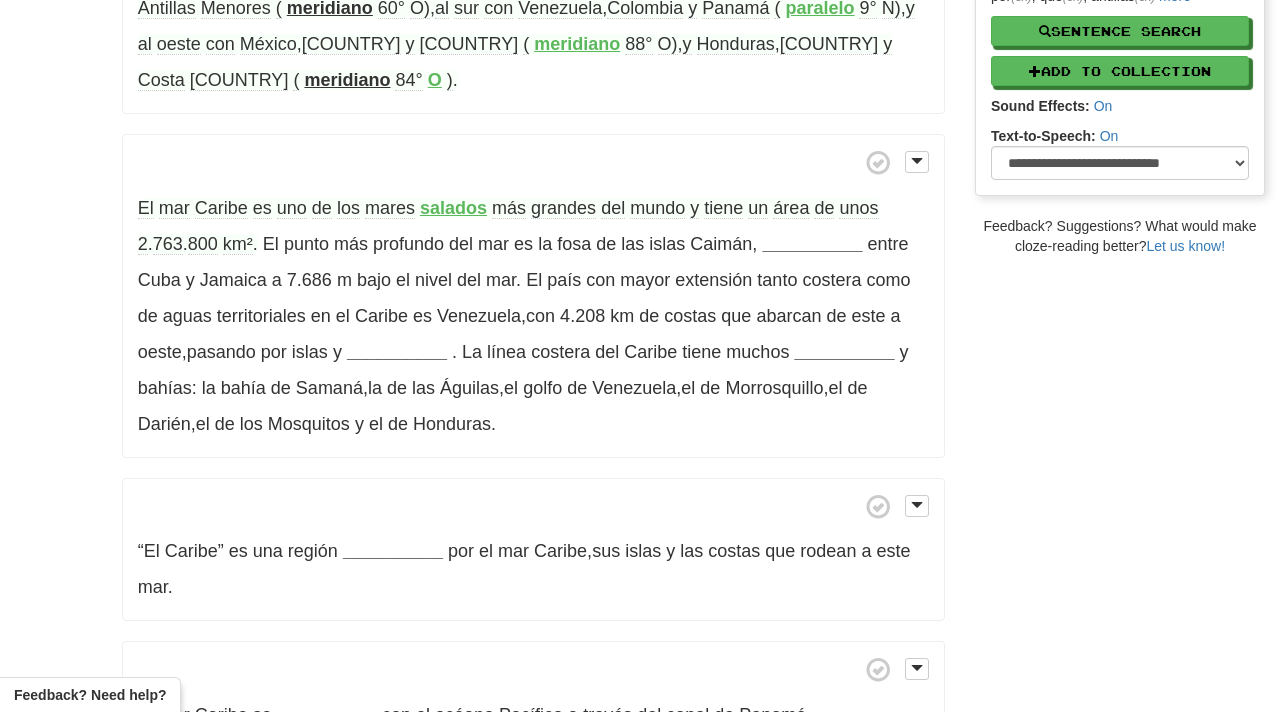 click at bounding box center (533, 162) 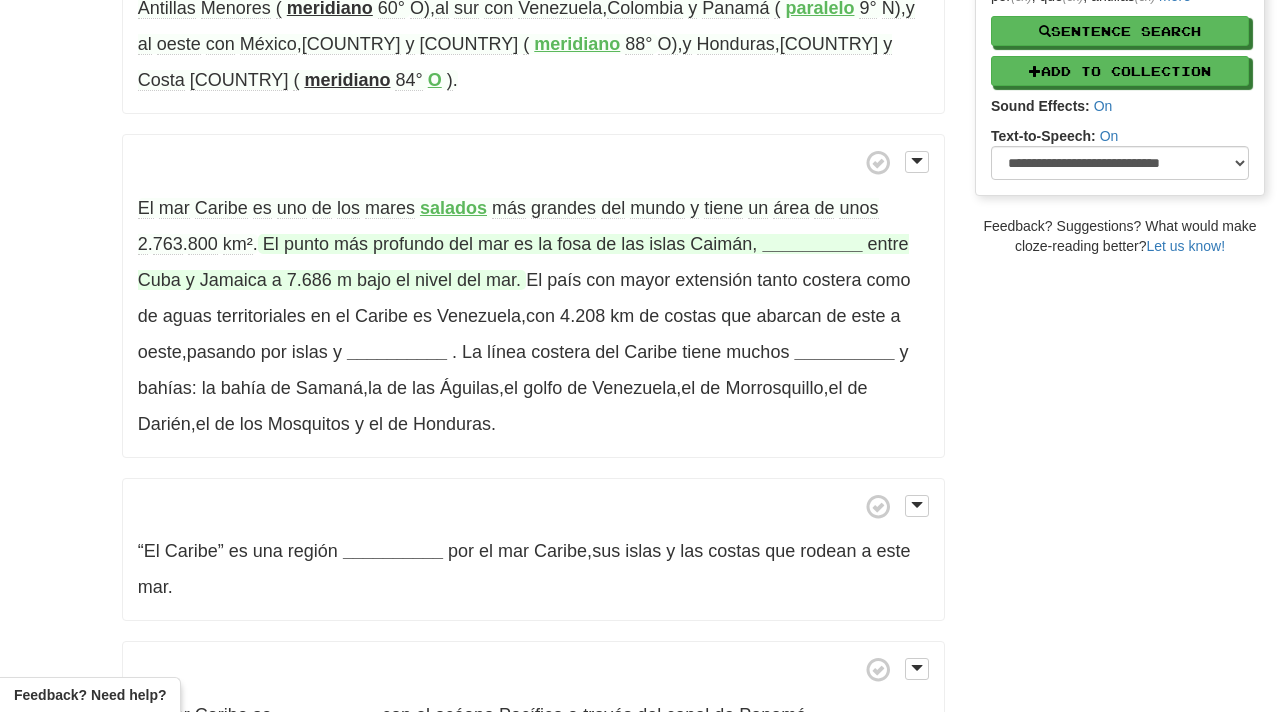 click on "​   El   punto   más   profundo   del   mar   es   la   fosa   de   las   islas   Caimán ," at bounding box center (508, 244) 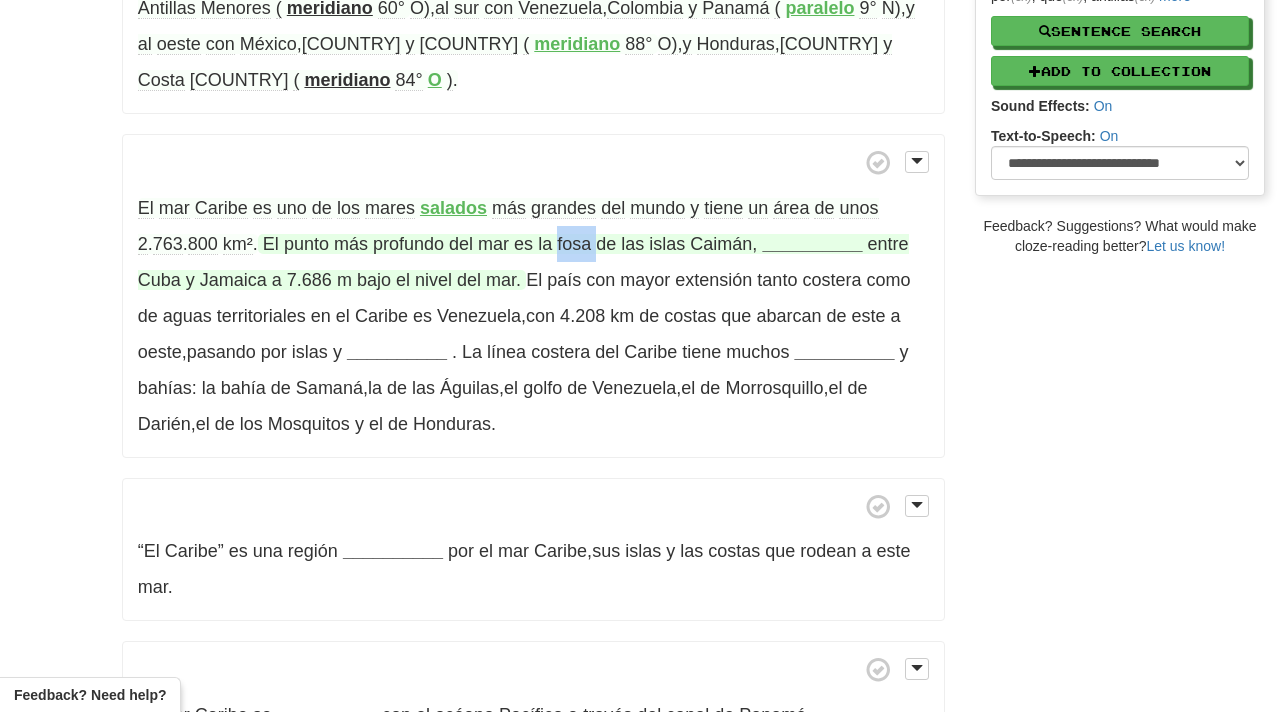 drag, startPoint x: 595, startPoint y: 239, endPoint x: 563, endPoint y: 239, distance: 32 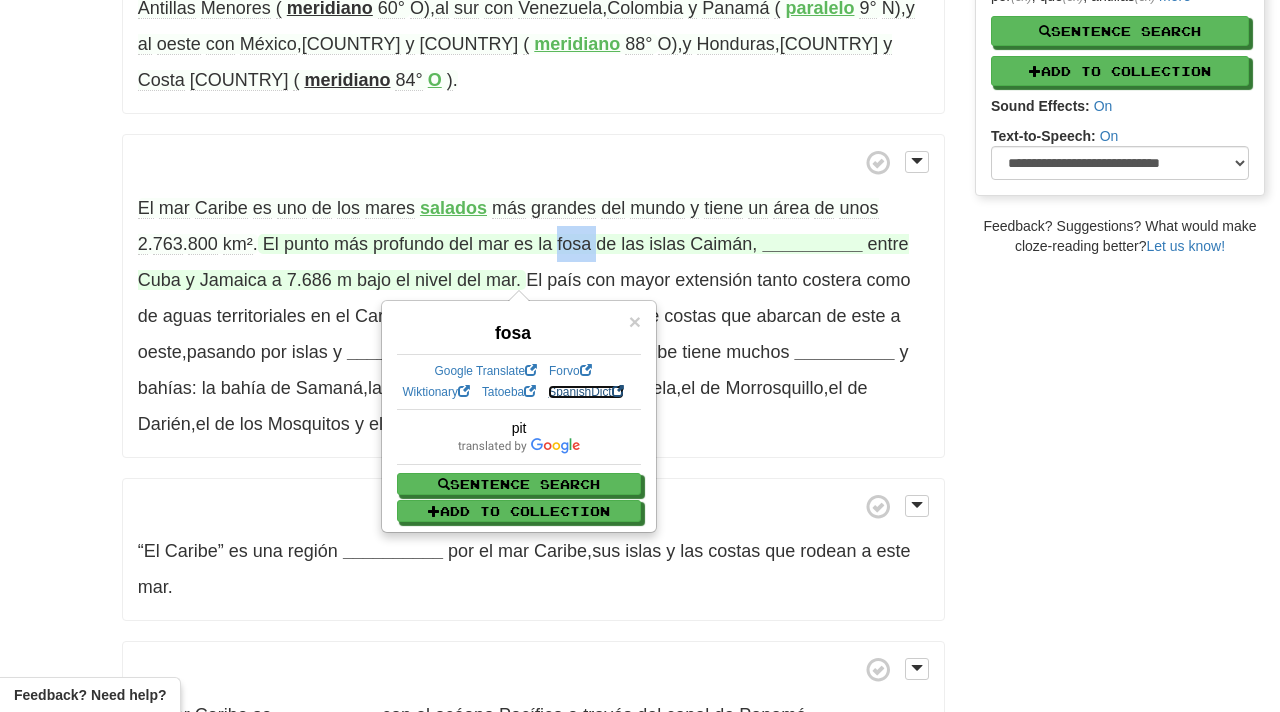 click on "SpanishDict" at bounding box center (585, 392) 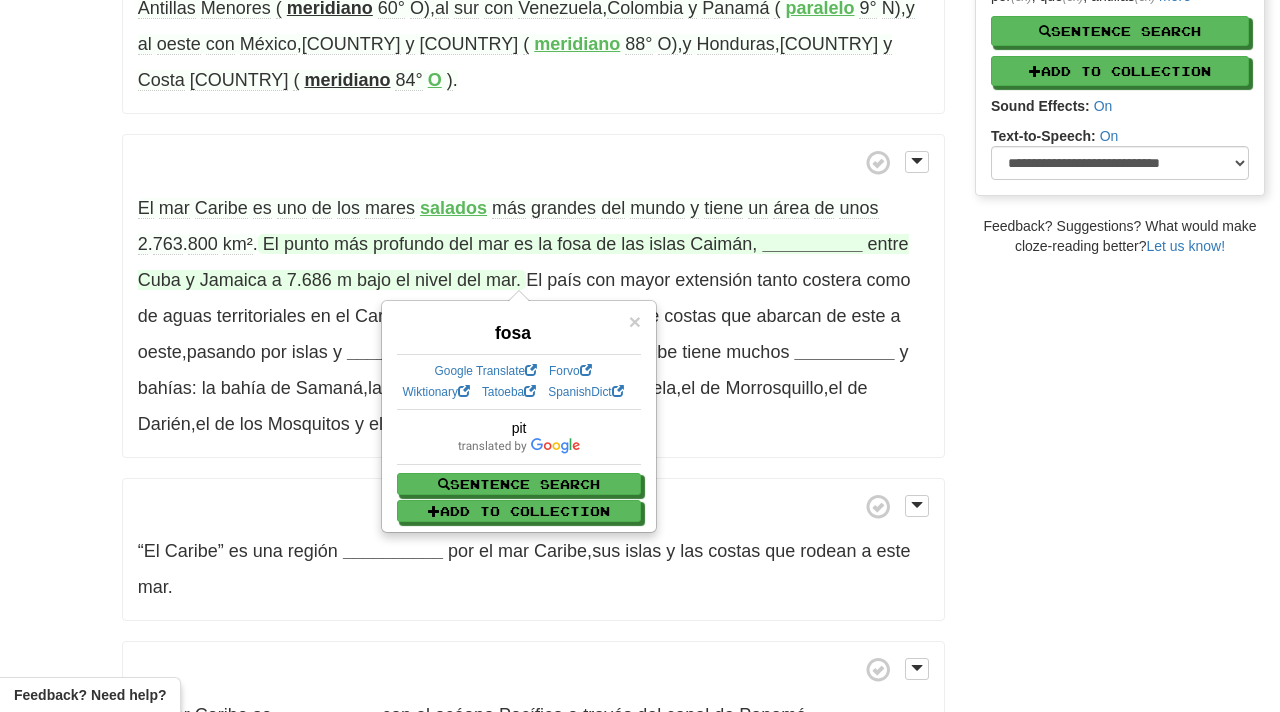 click on "El mar Caribe es uno de los mares
salados
más grandes del mundo​ y tiene un área de unos 2 . 763 . 800 km² .
​   El   punto   más   profundo   del   mar   es   la   fosa   de   las   islas   Caimán ,
__________
entre   Cuba   y   Jamaica   a   7 . 686   m   bajo   el   nivel   del   mar .
El   país   con   mayor   extensión   tanto   costera   como   de   aguas   territoriales   en   el   Caribe   es   [COUNTRY] ,  con   4 . 208   km   de   costas   que   abarcan   de   este   a   oeste ,  pasando   por   islas   y
__________
.
La   línea   costera   del   Caribe   tiene   muchos
__________
y   bahías:   la   bahía   de   Samaná ,  la   de   las   Águilas ,  el   golfo   de   Venezuela ,  el   de   Morrosquillo ,  el   de   Darién ,  el   de   los   Mosquitos   y   el   de   Honduras ." at bounding box center [533, 296] 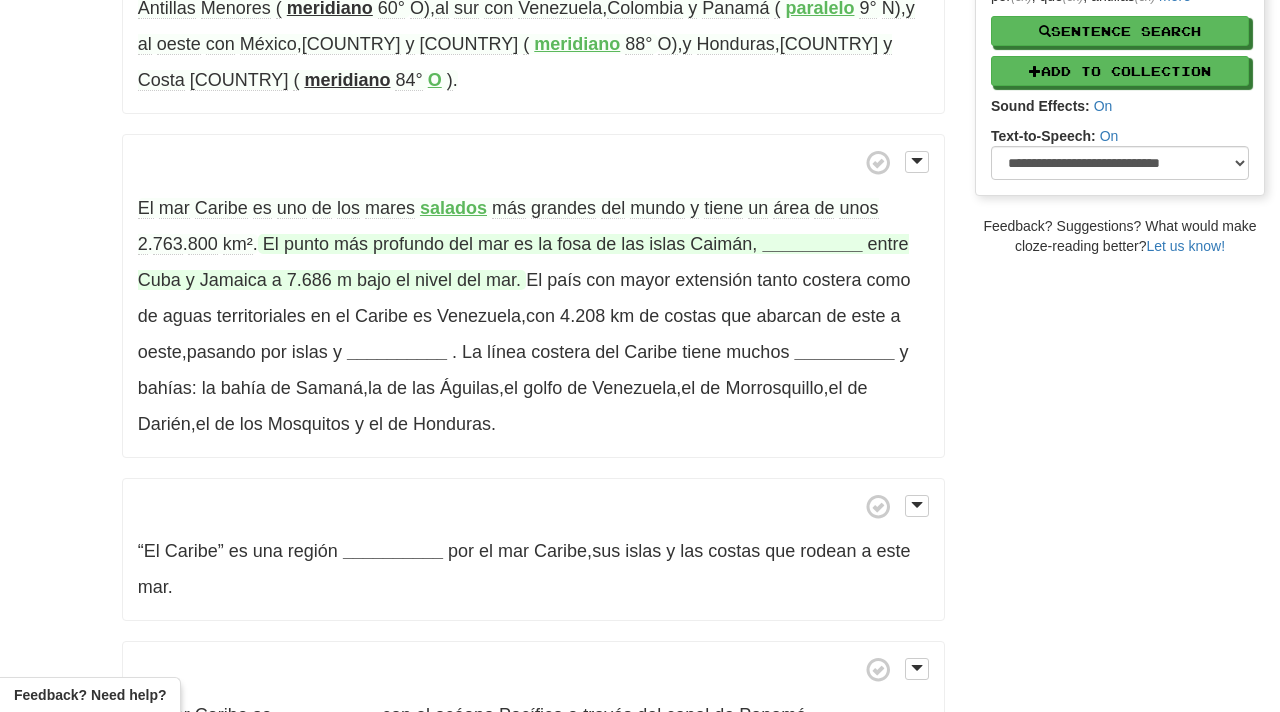 click on "__________" at bounding box center [812, 244] 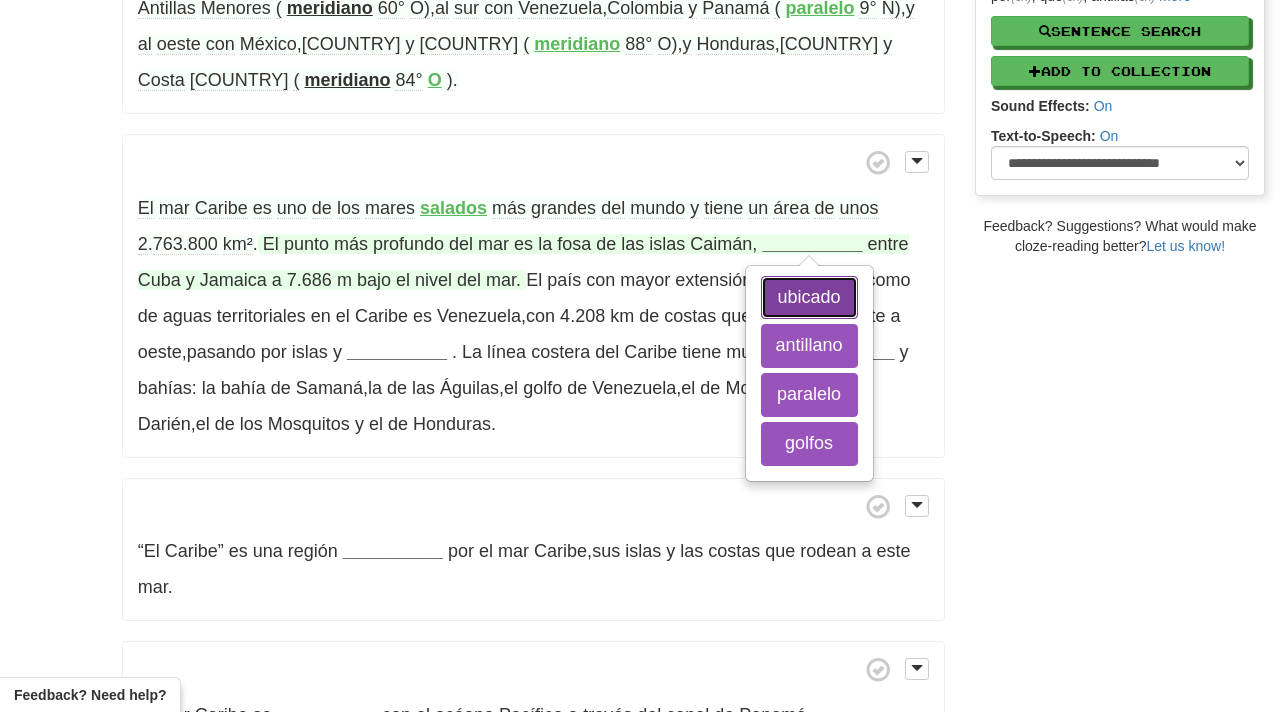 click on "ubicado" at bounding box center [809, 298] 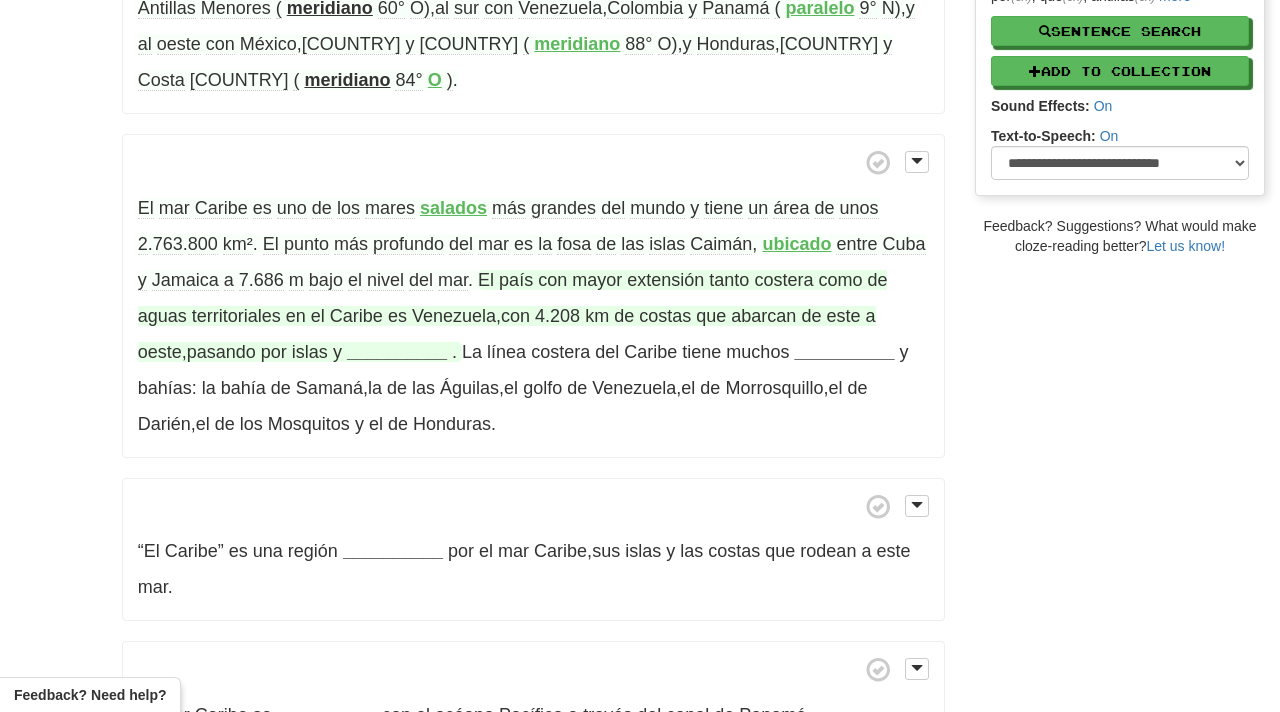 click on "__________" at bounding box center [397, 352] 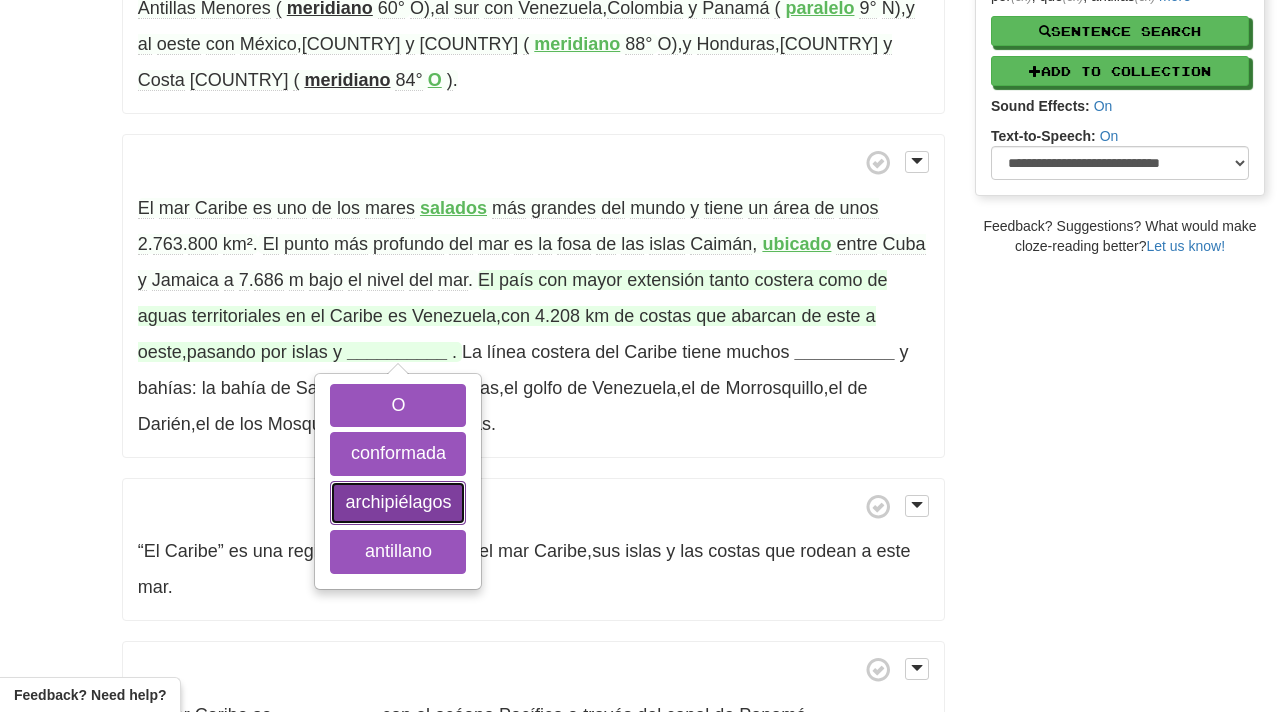 click on "archipiélagos" at bounding box center (398, 503) 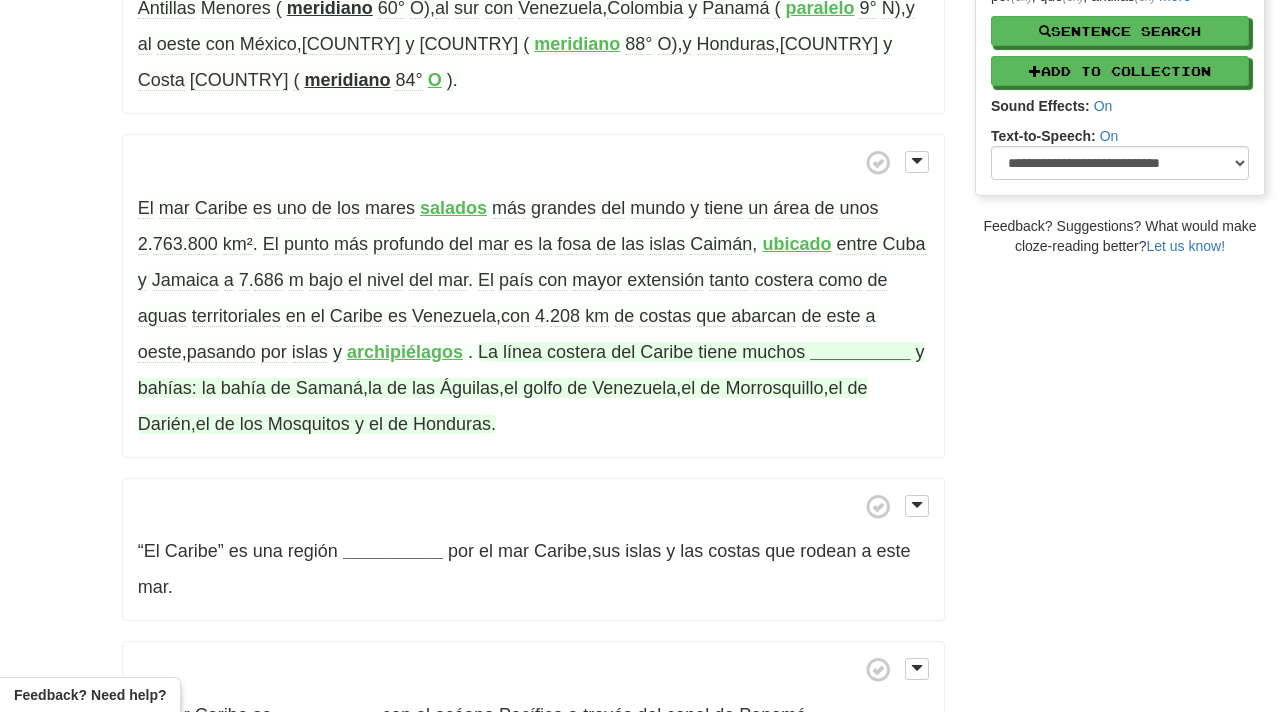 click on "__________" at bounding box center [860, 352] 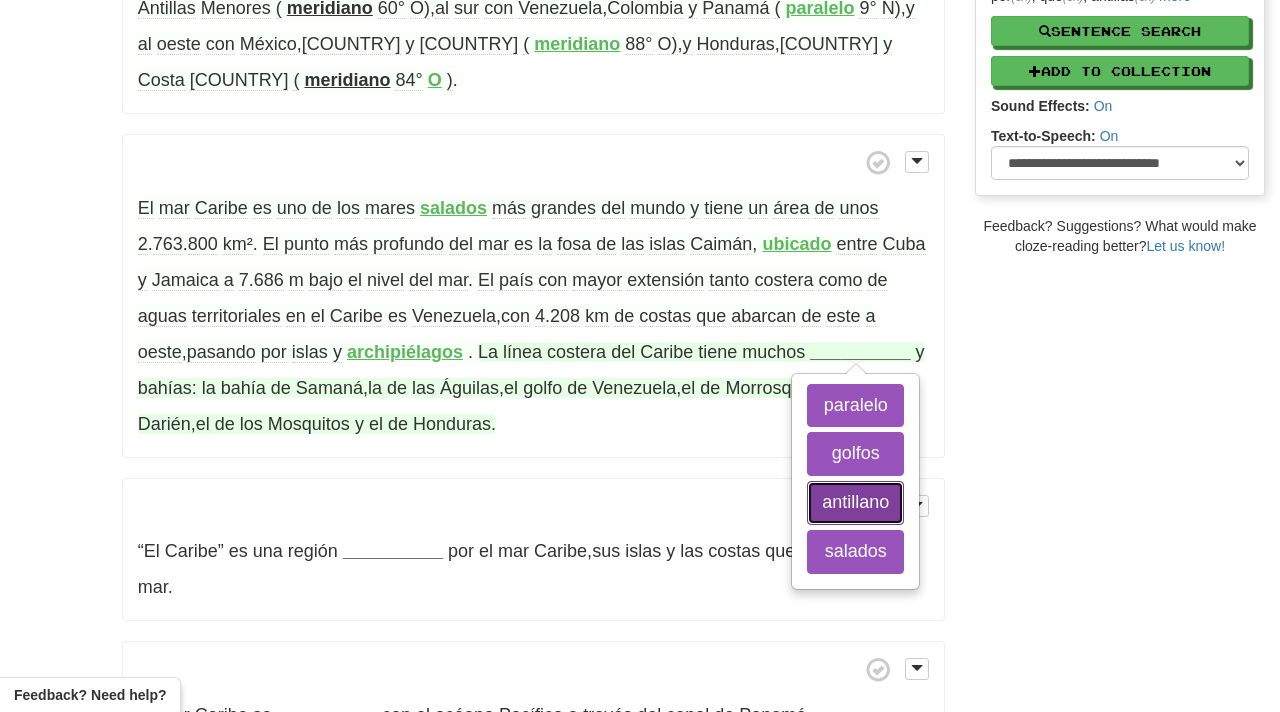 click on "antillano" at bounding box center (855, 503) 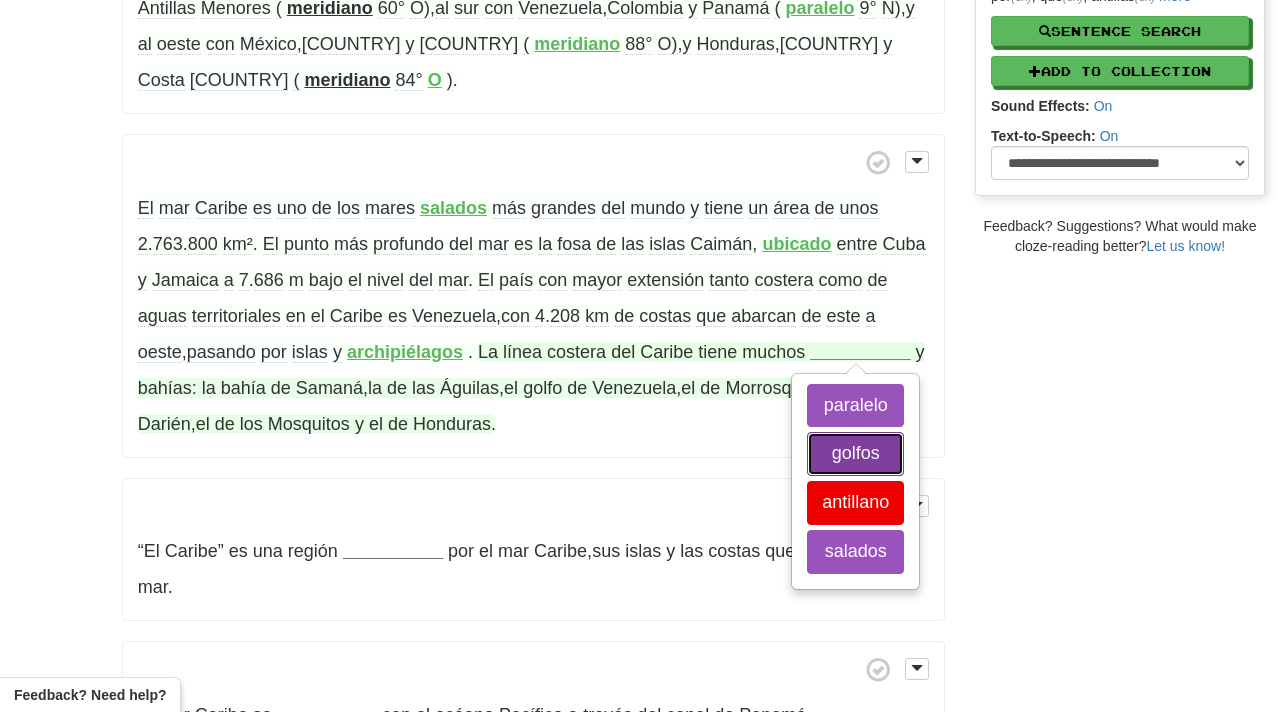 click on "golfos" at bounding box center [855, 454] 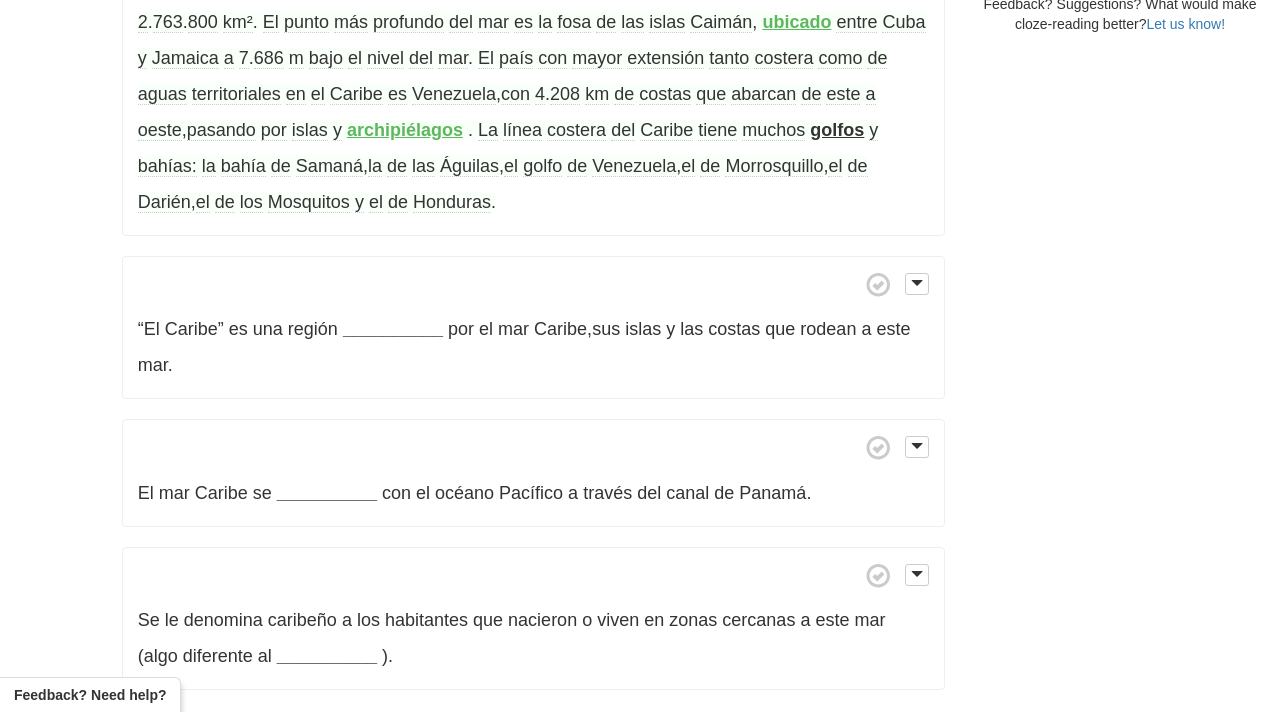 scroll, scrollTop: 727, scrollLeft: 0, axis: vertical 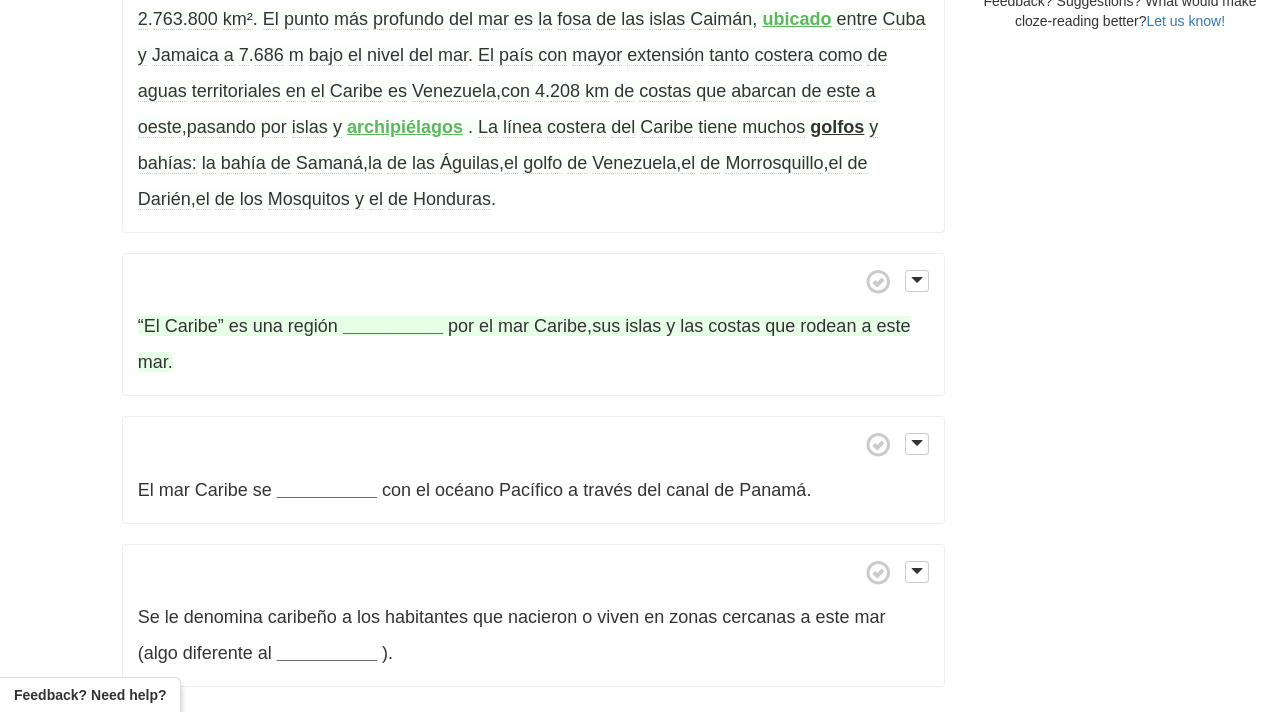 click on "__________" at bounding box center (393, 326) 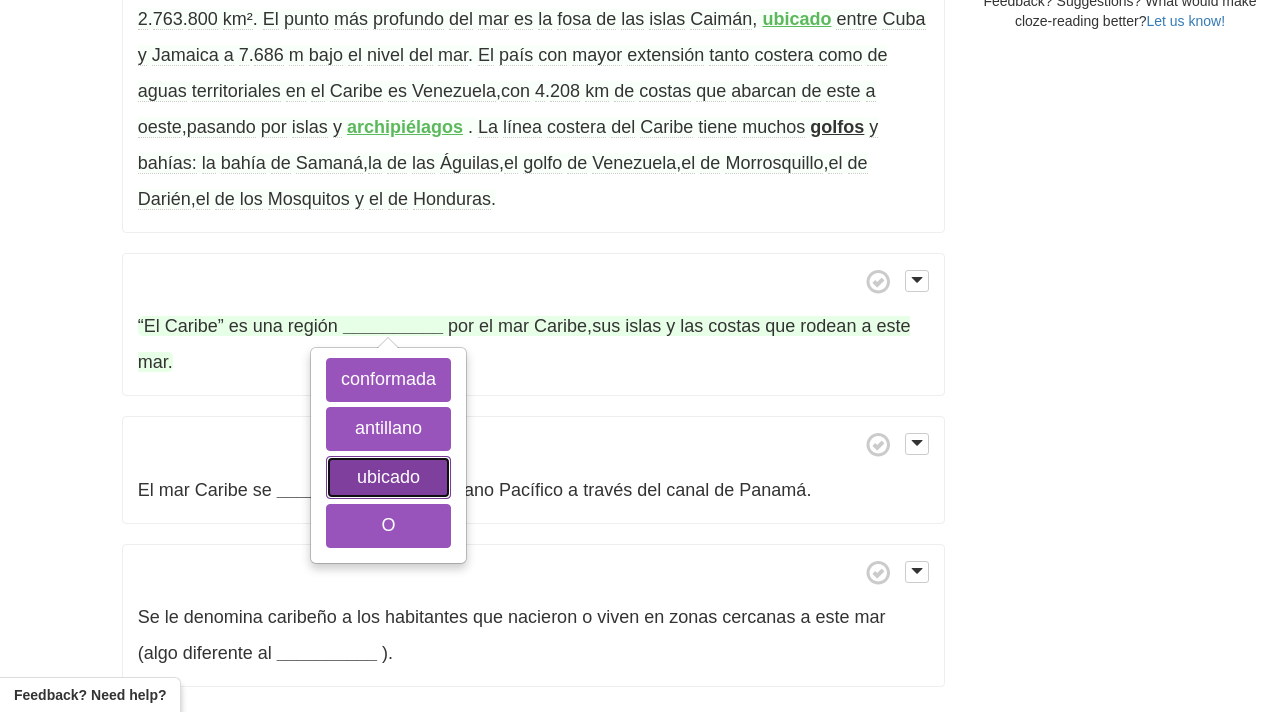 click on "ubicado" at bounding box center [388, 478] 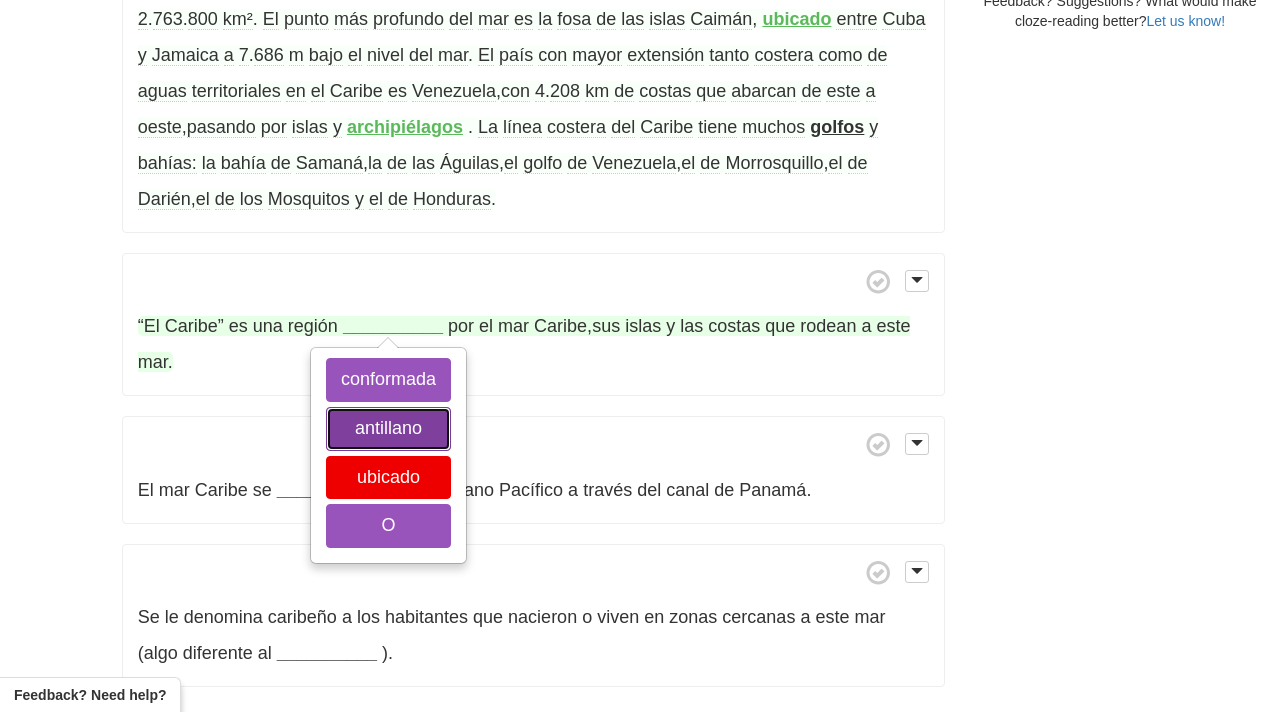click on "antillano" at bounding box center (388, 429) 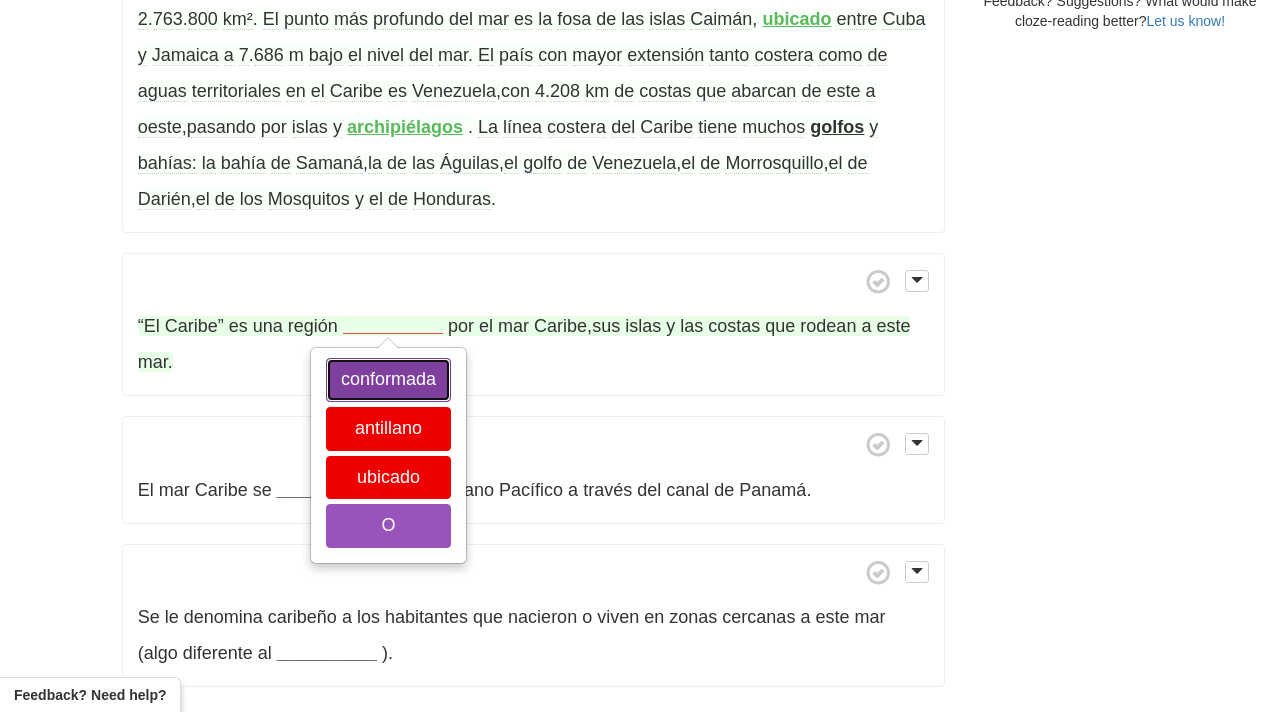 click on "conformada" at bounding box center [388, 380] 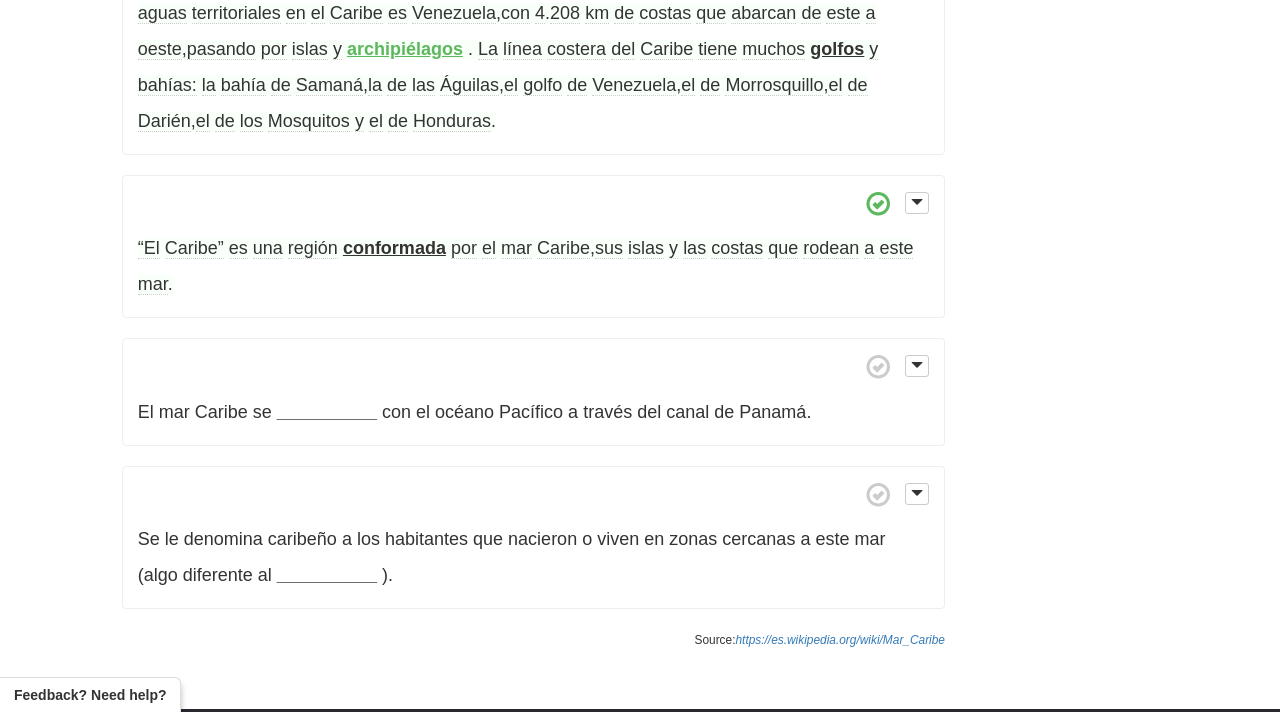 scroll, scrollTop: 806, scrollLeft: 0, axis: vertical 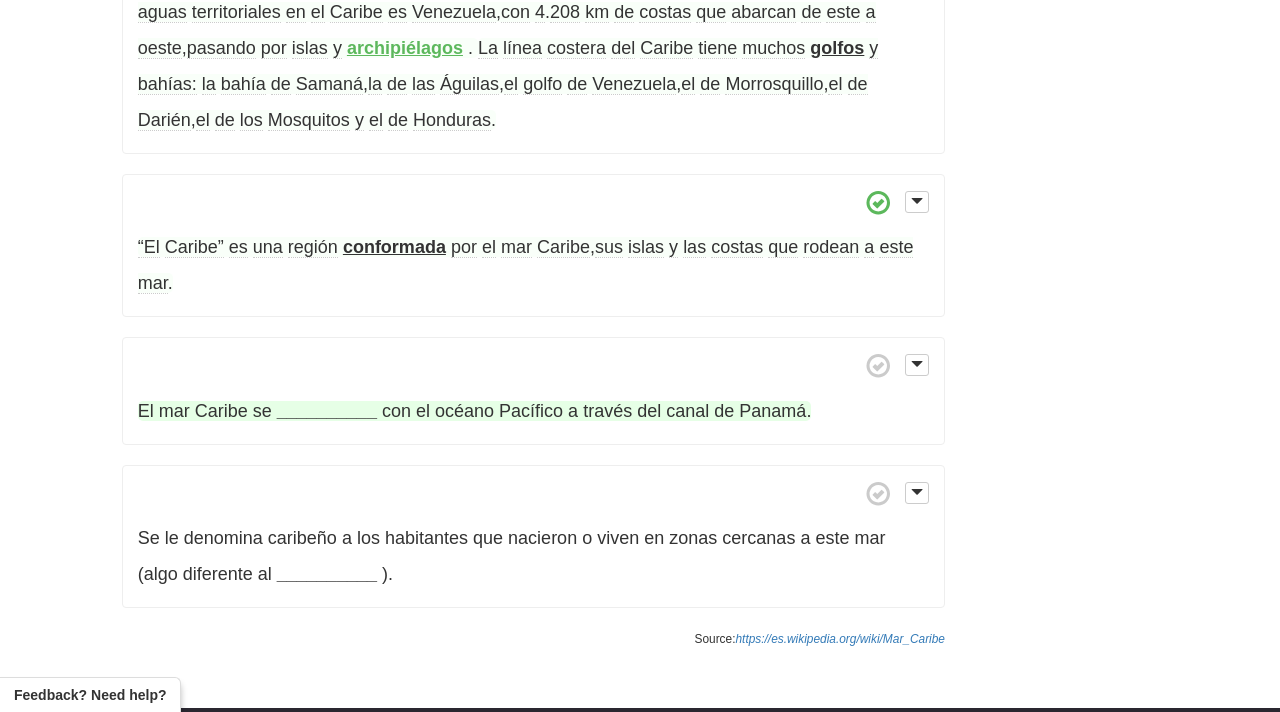 click on "__________" at bounding box center (327, 411) 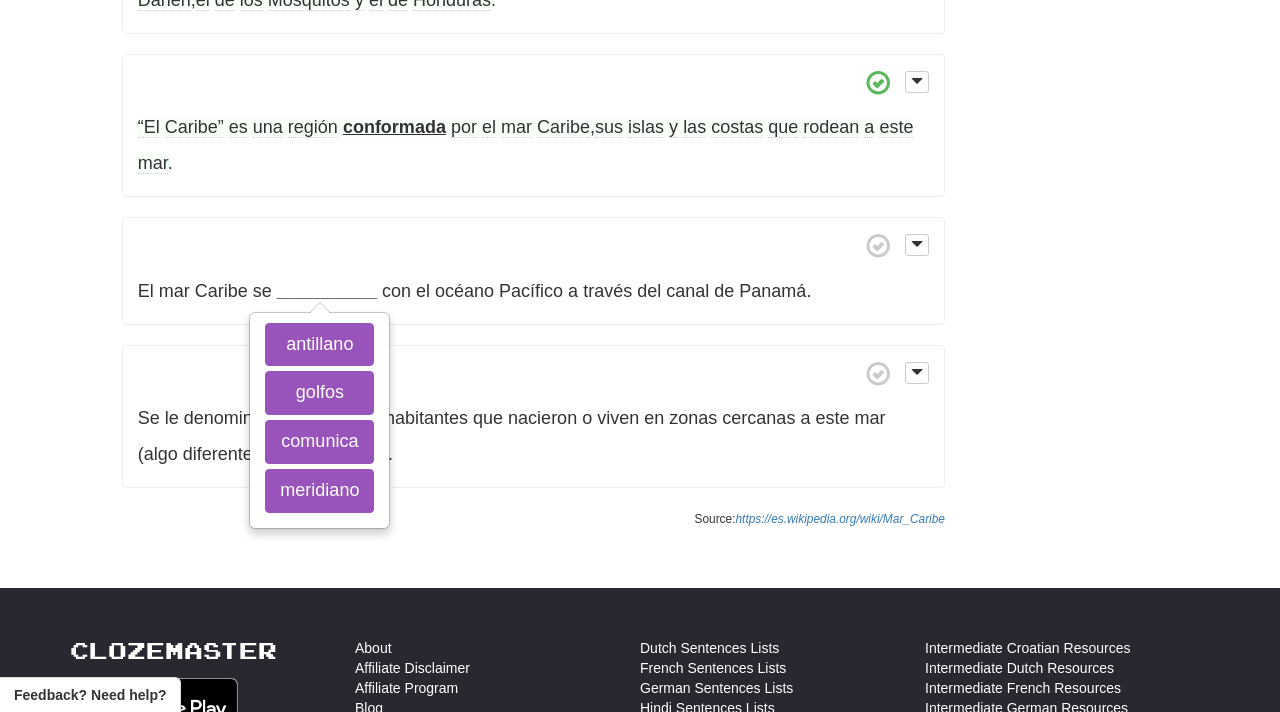 scroll, scrollTop: 927, scrollLeft: 0, axis: vertical 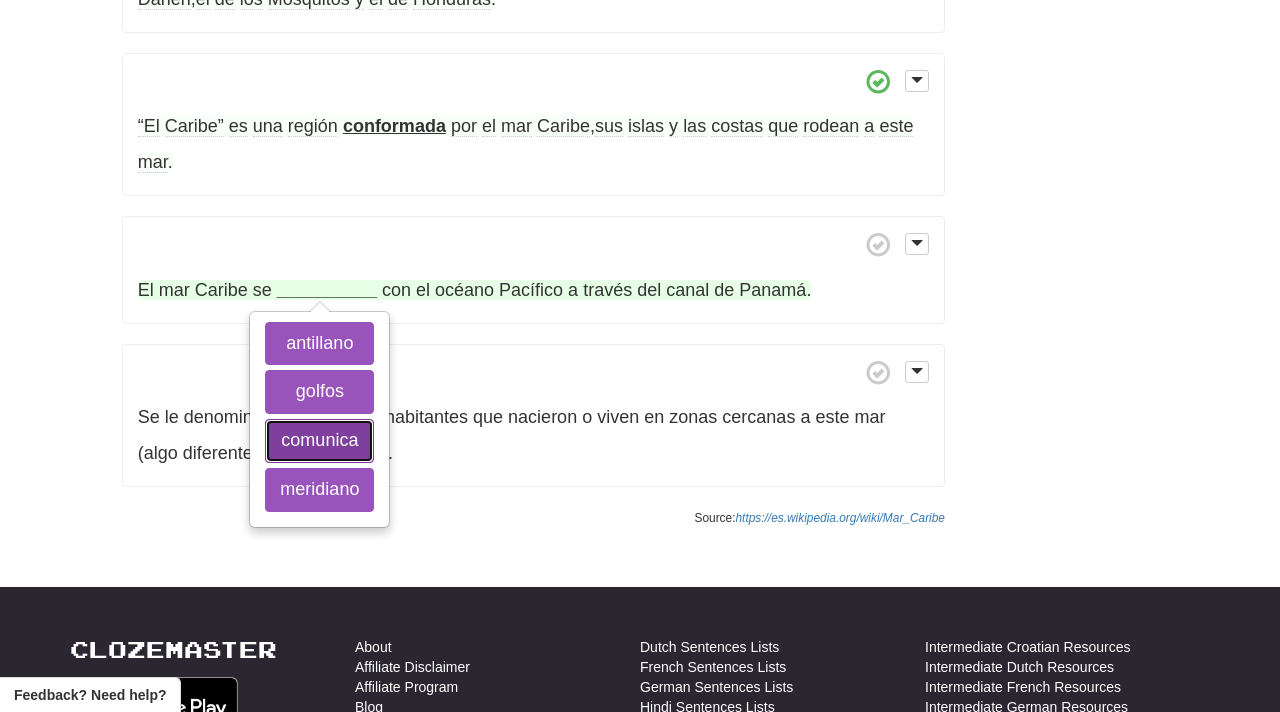 click on "comunica" at bounding box center [319, 441] 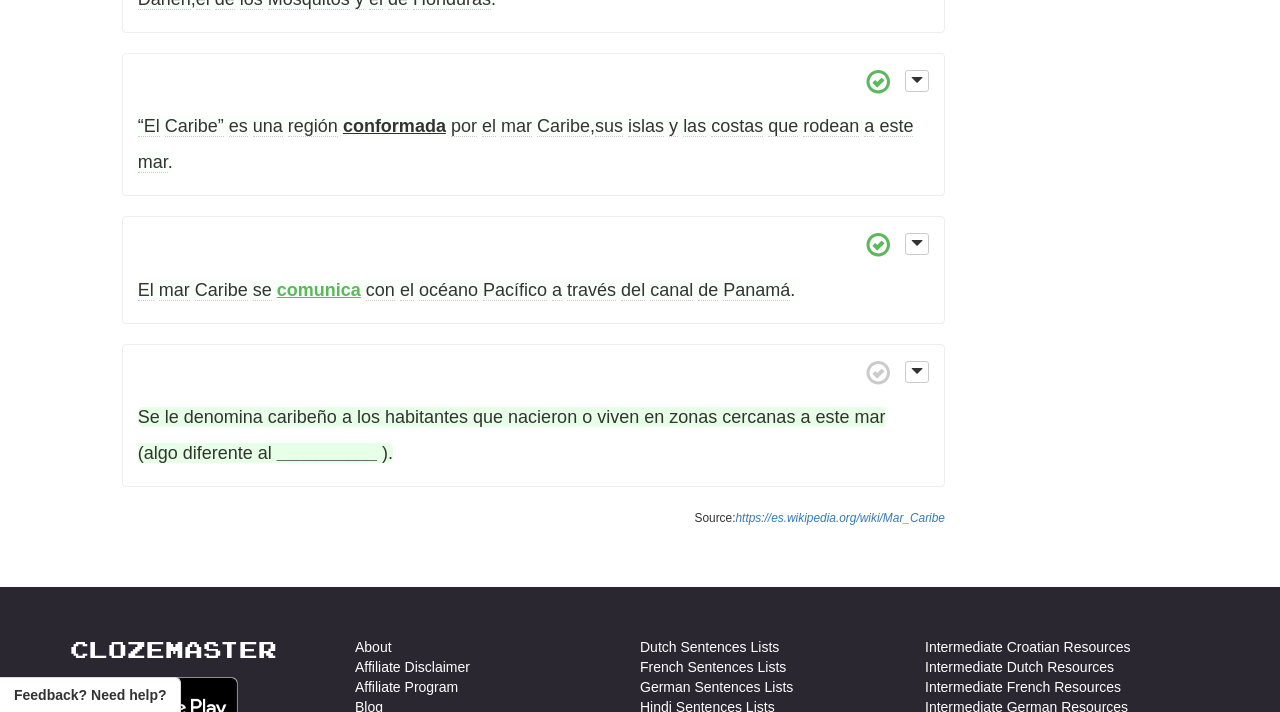 click on "__________" at bounding box center (327, 453) 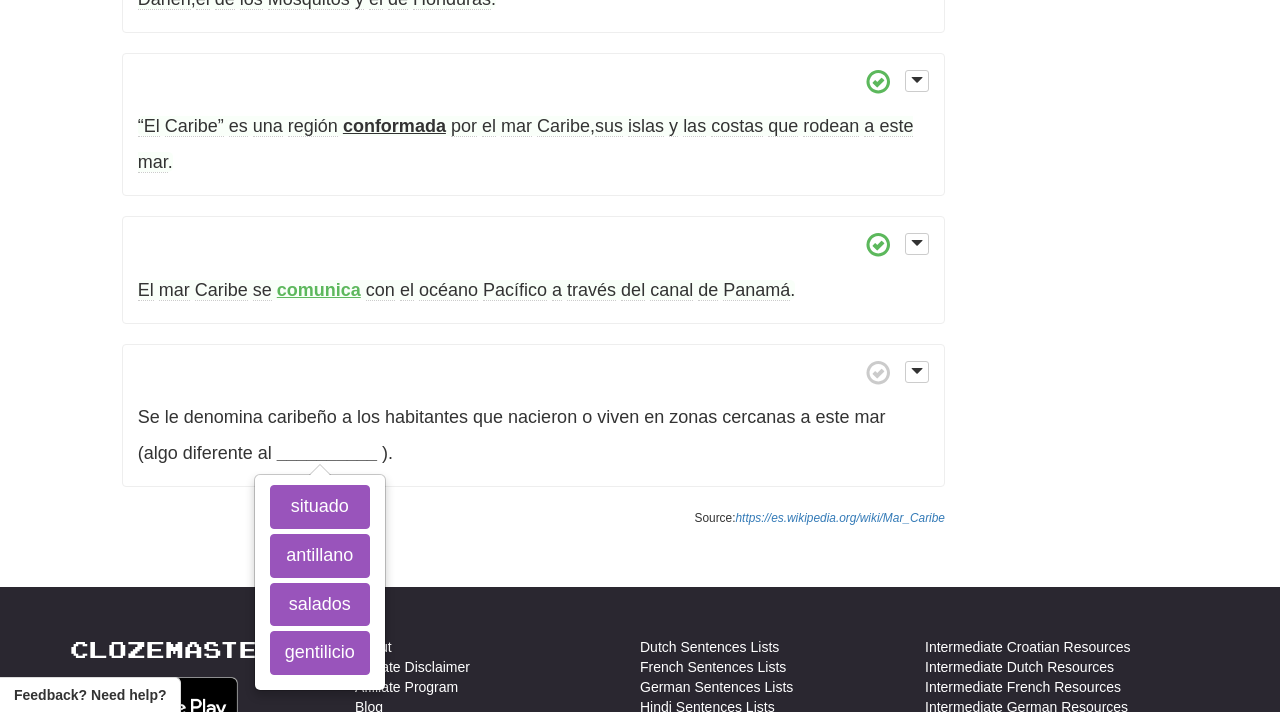 click on "Se   le   denomina   caribeño   a   los   habitantes   que   nacieron   o   viven   en   zonas   cercanas   a   este   mar   (algo   diferente   al
__________ situado antillano salados gentilicio
) ." at bounding box center (533, 416) 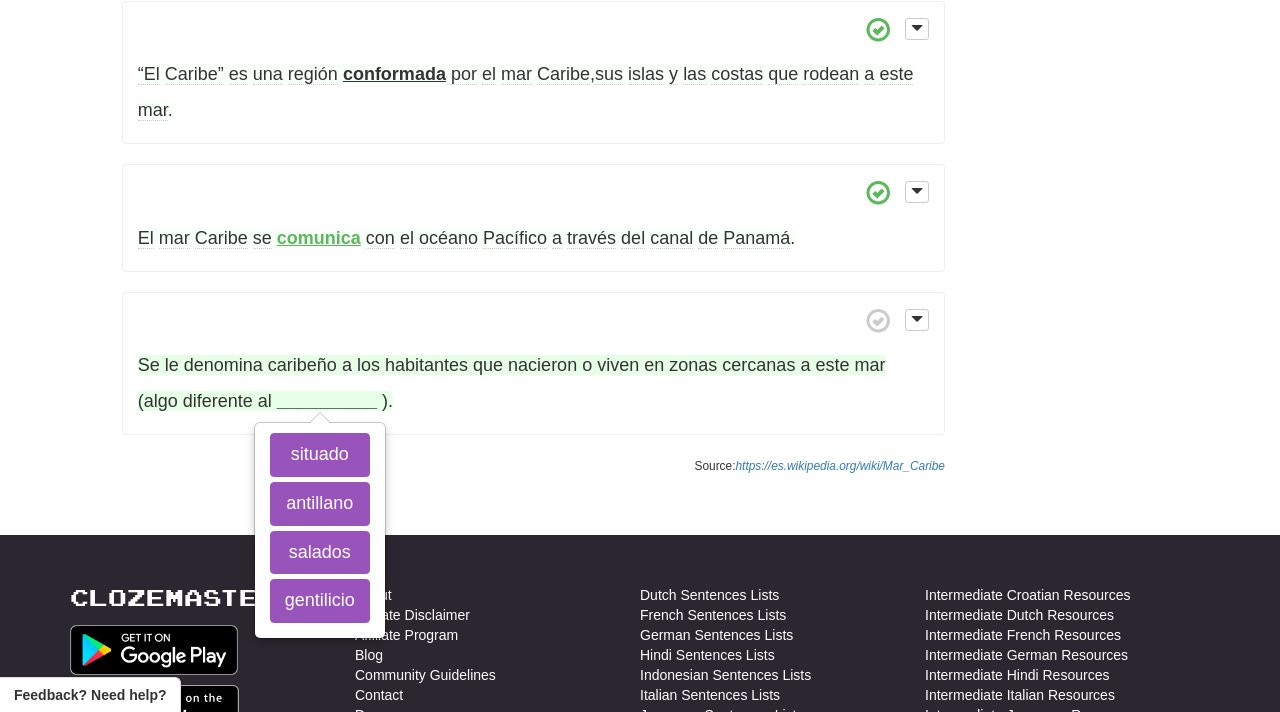 scroll, scrollTop: 981, scrollLeft: 0, axis: vertical 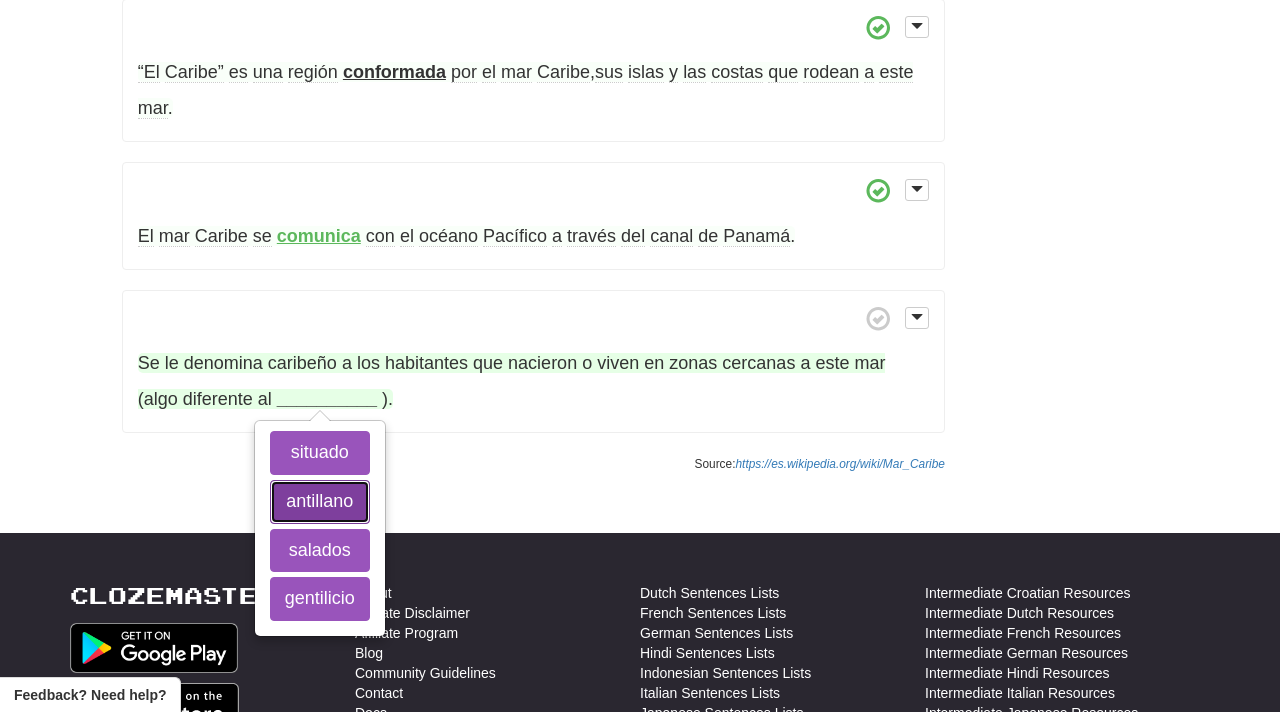 click on "antillano" at bounding box center (320, 502) 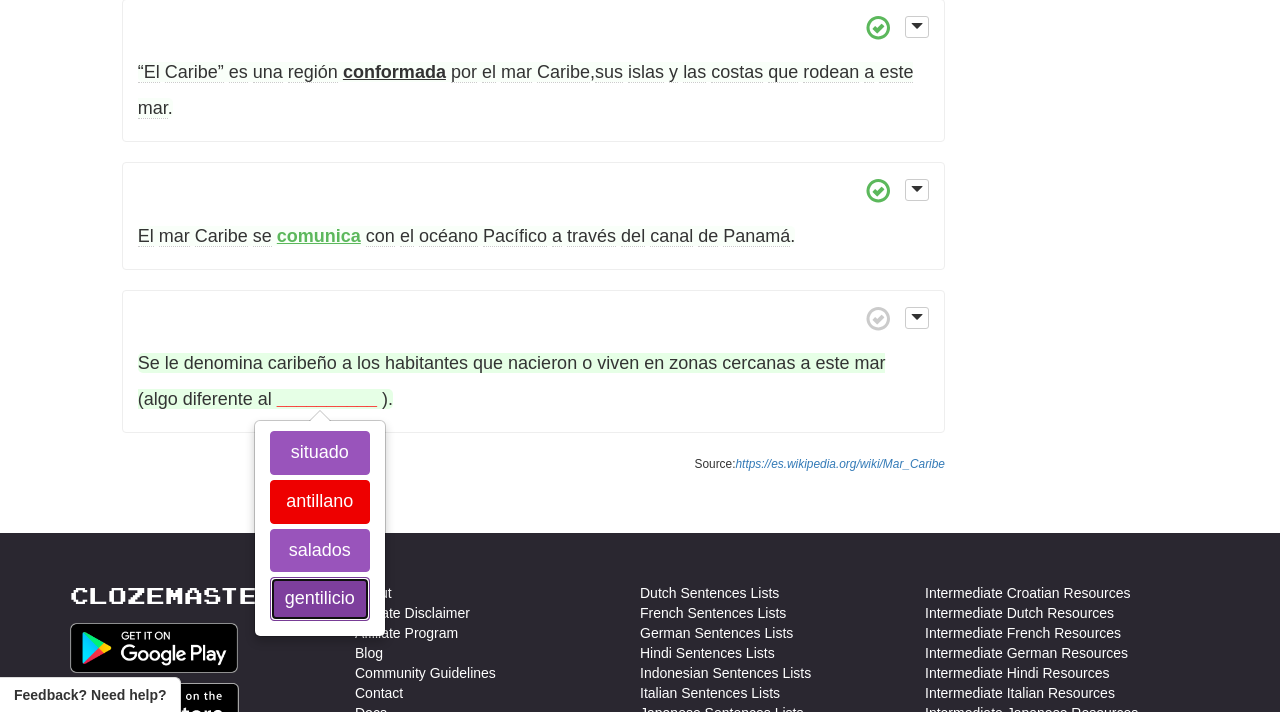 click on "gentilicio" at bounding box center (320, 599) 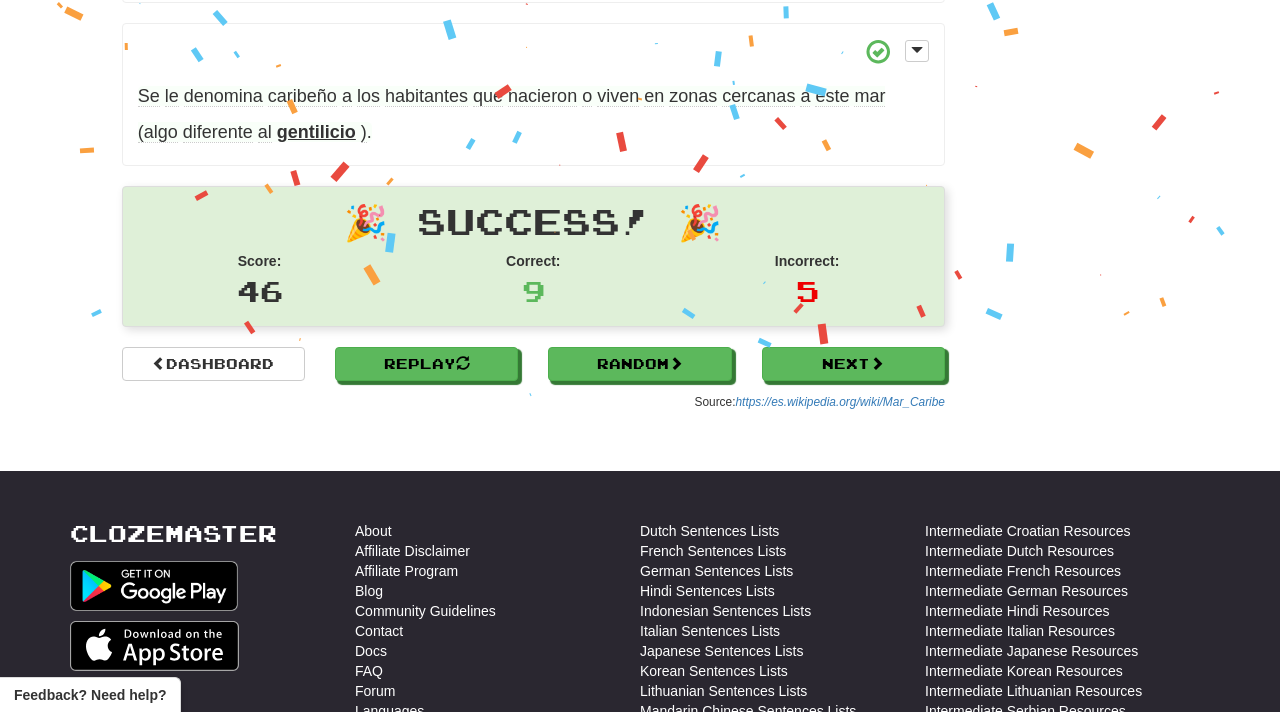 scroll, scrollTop: 1249, scrollLeft: 0, axis: vertical 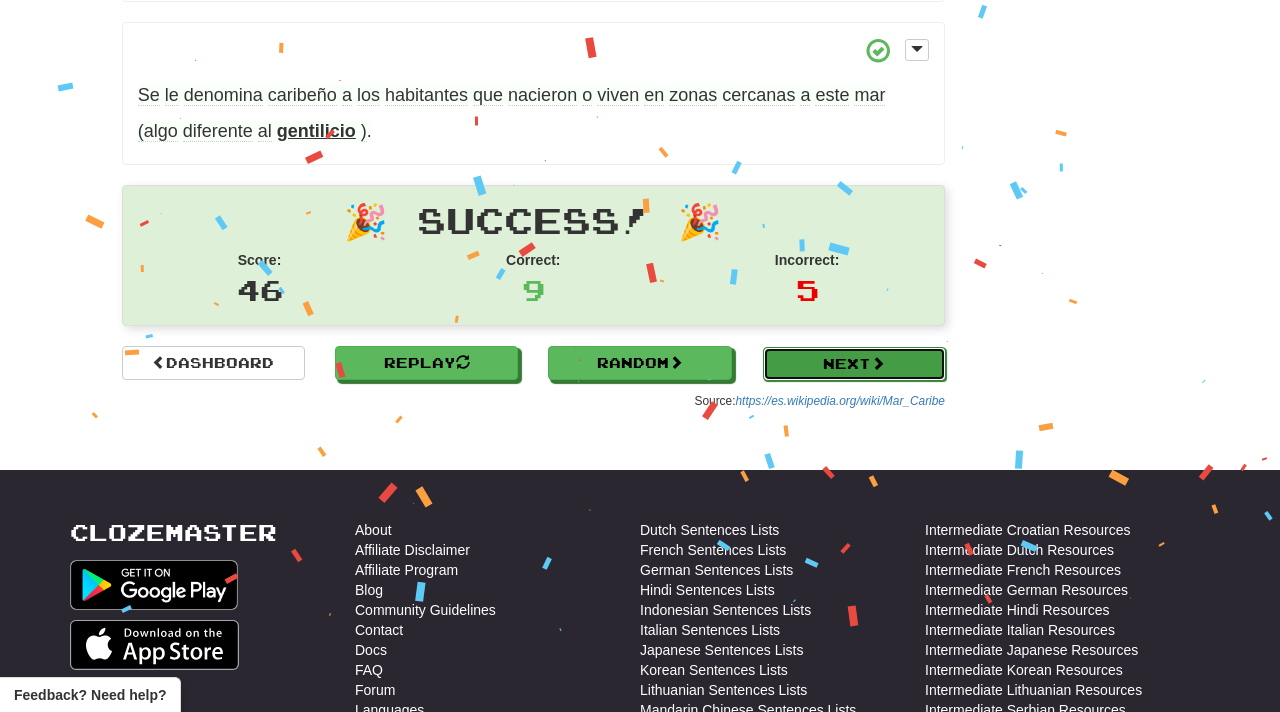 click on "Next" at bounding box center (854, 364) 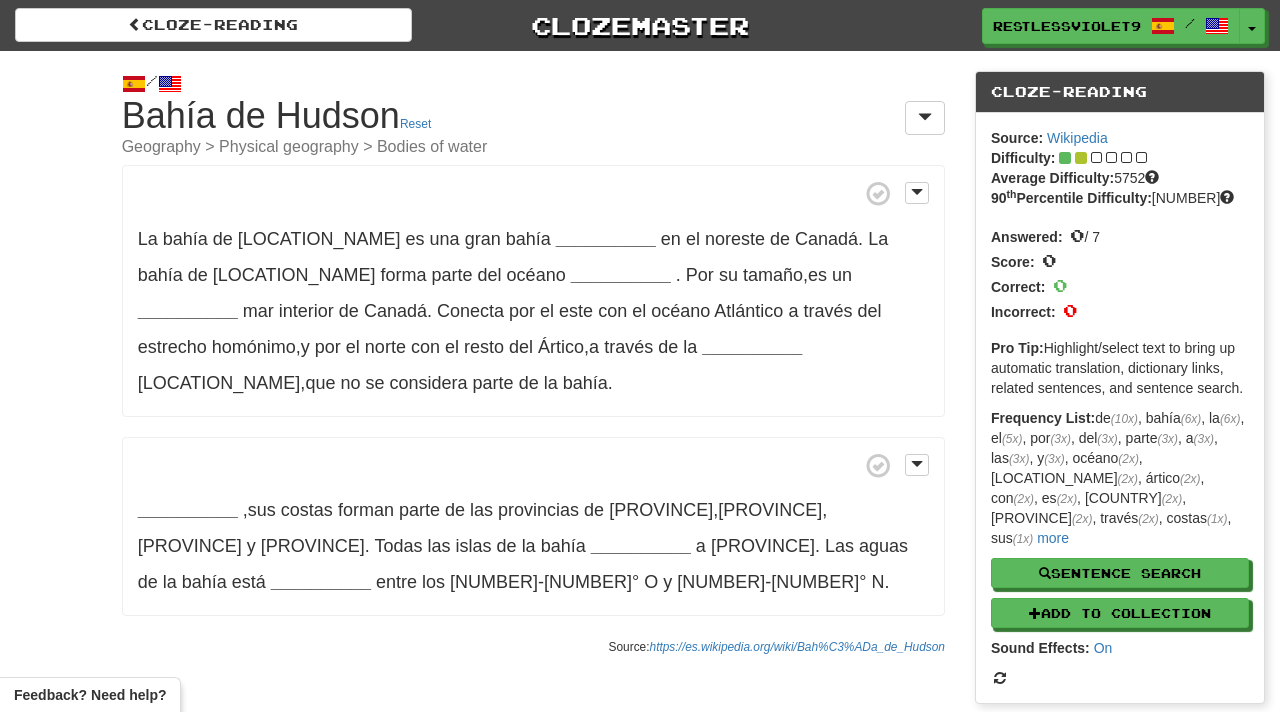 scroll, scrollTop: 0, scrollLeft: 0, axis: both 